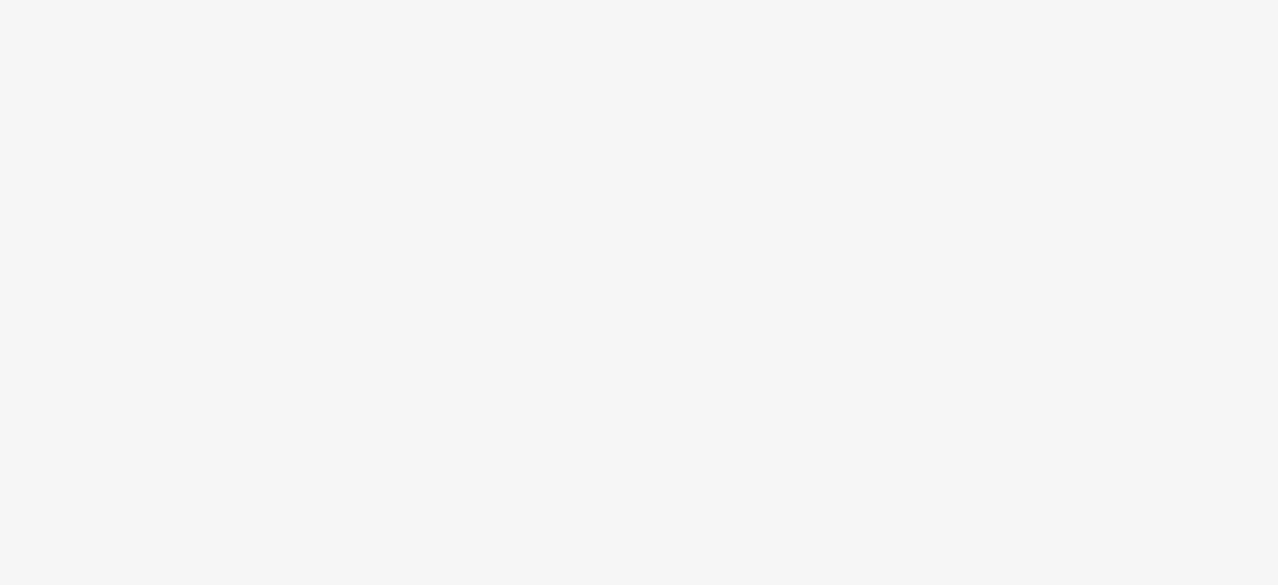 scroll, scrollTop: 0, scrollLeft: 0, axis: both 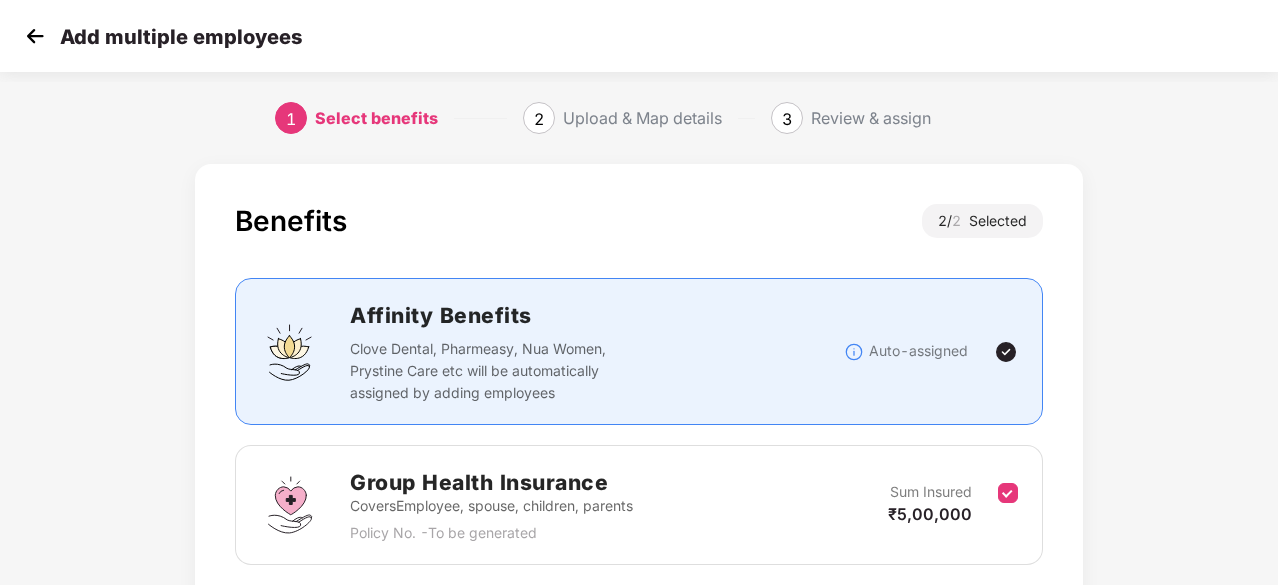 click at bounding box center [35, 36] 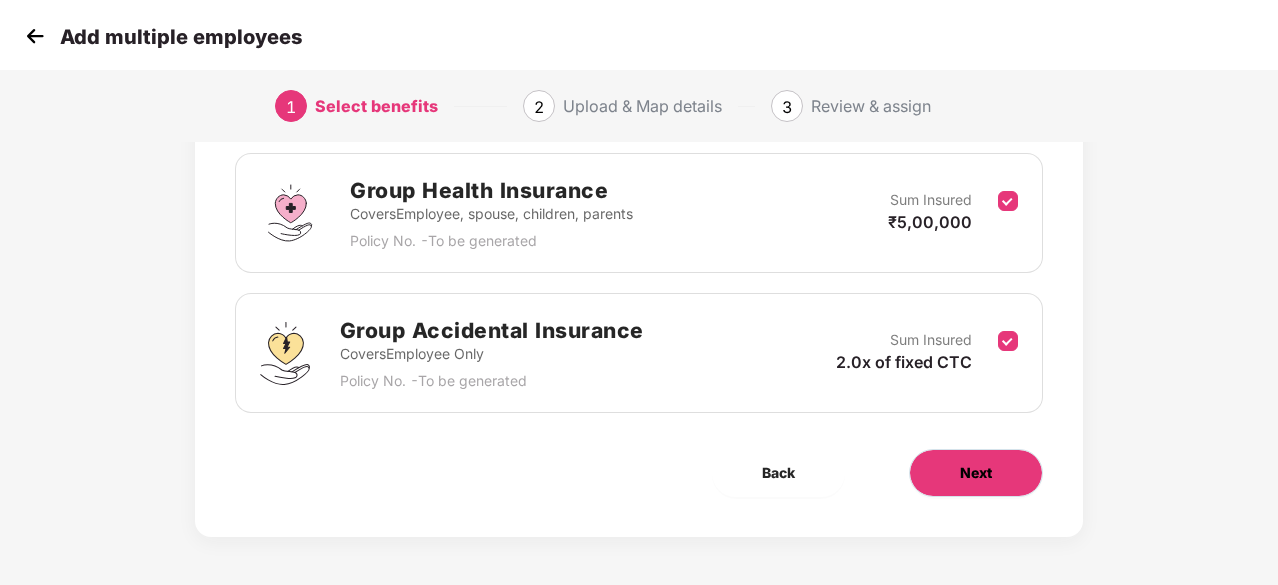 click on "Next" at bounding box center (976, 473) 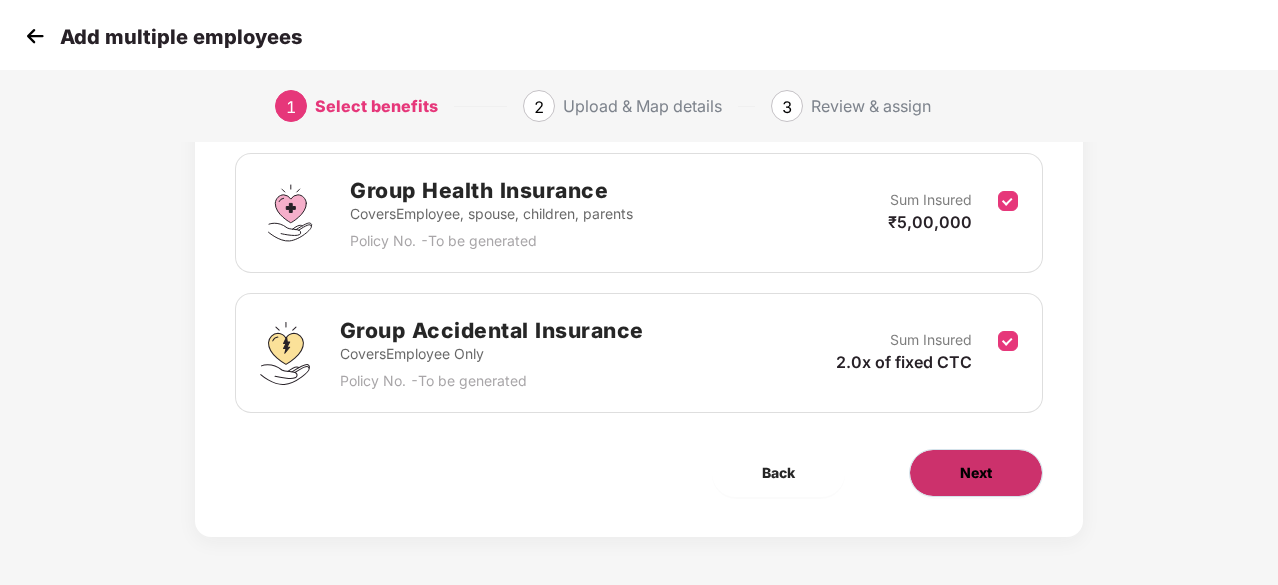 scroll, scrollTop: 0, scrollLeft: 0, axis: both 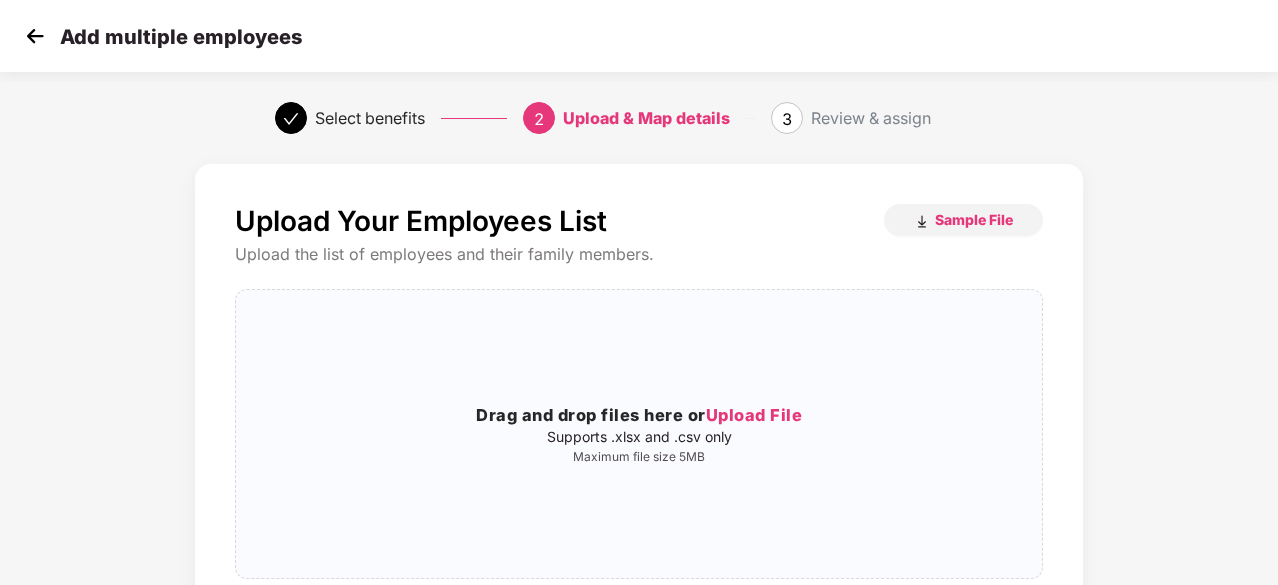 click on "Add multiple employees" at bounding box center [181, 37] 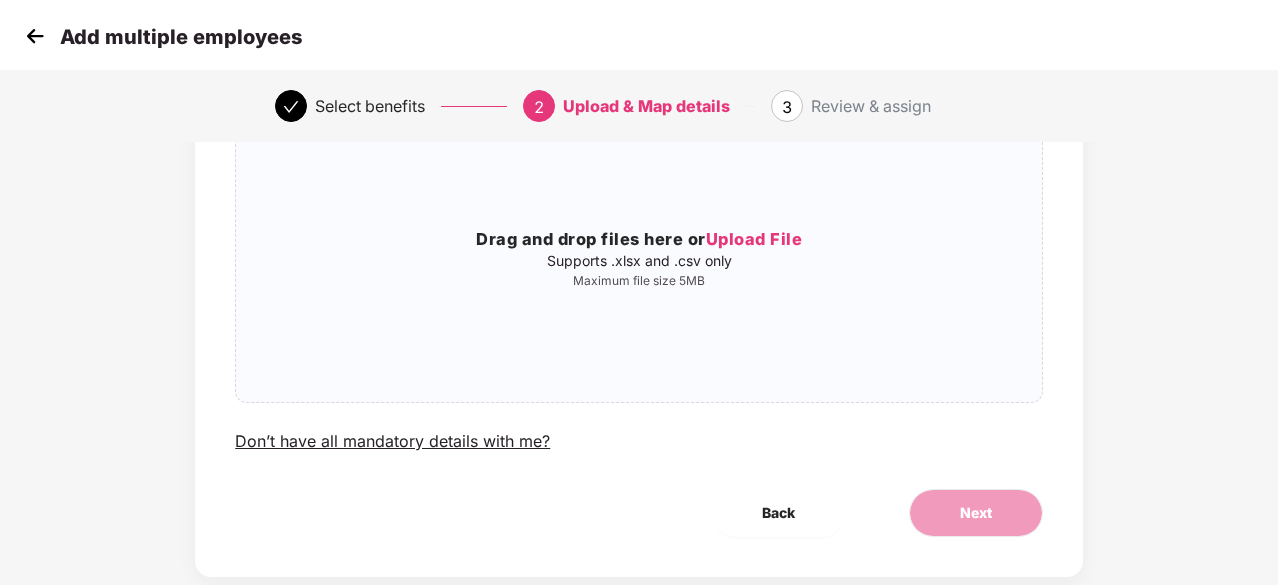 scroll, scrollTop: 218, scrollLeft: 0, axis: vertical 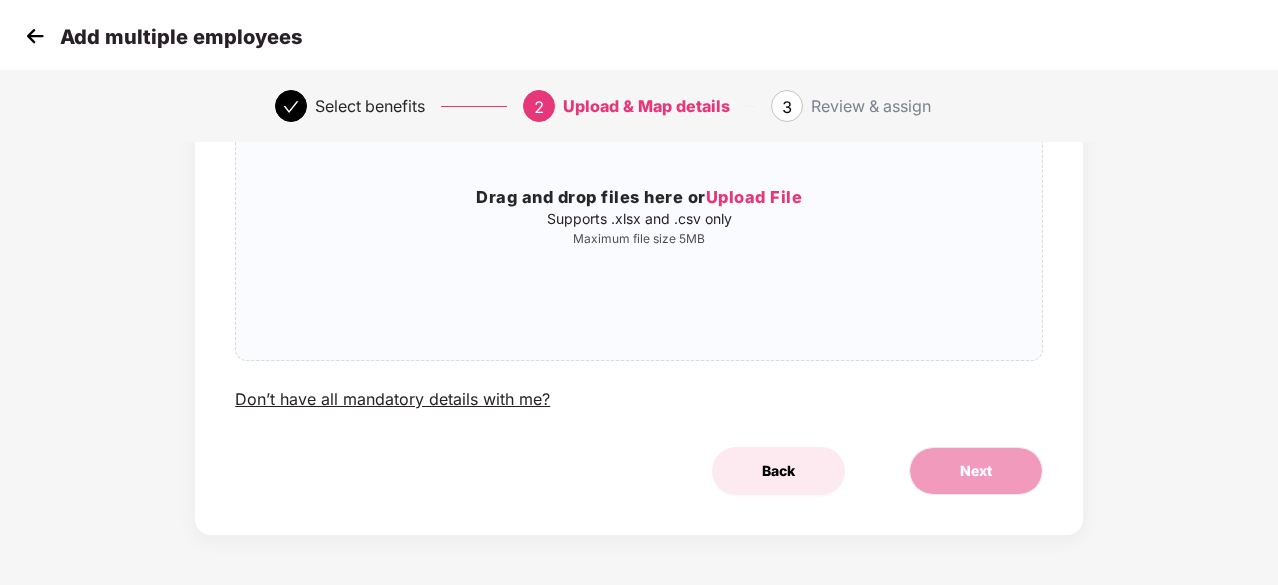 click on "Back" at bounding box center (778, 471) 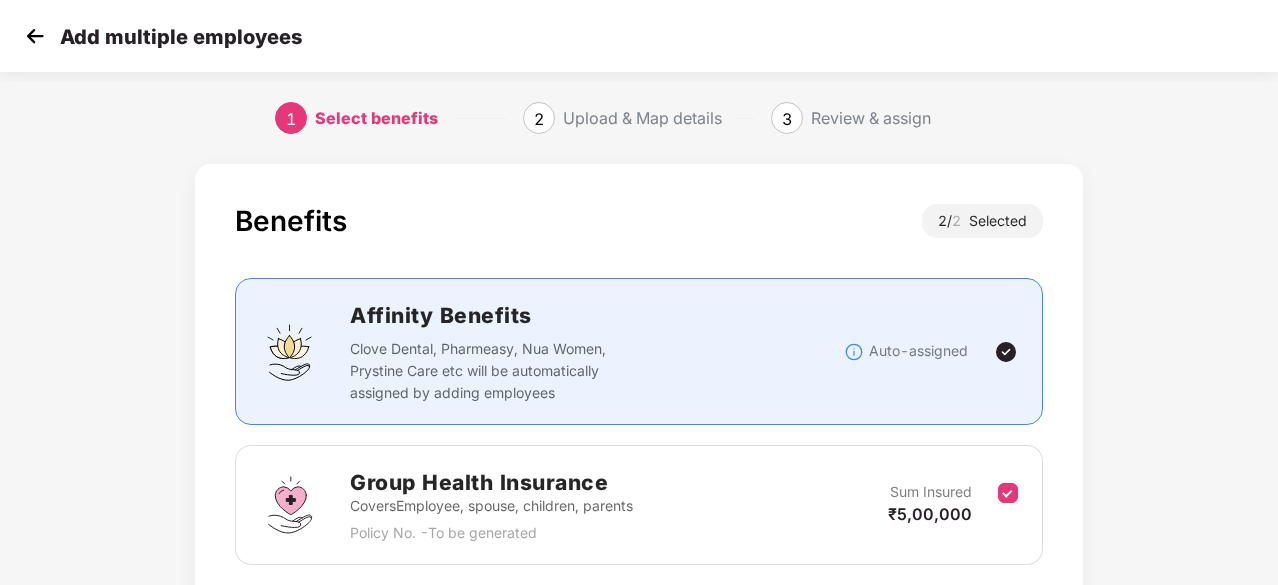 click on "Add multiple employees" at bounding box center (639, 36) 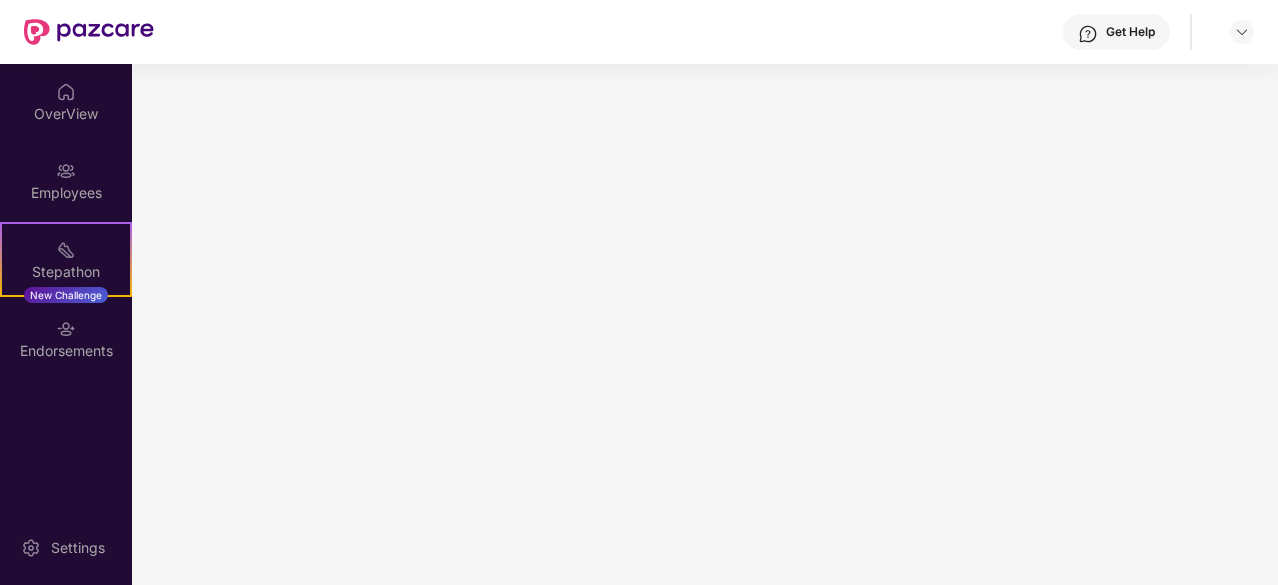 scroll, scrollTop: 0, scrollLeft: 0, axis: both 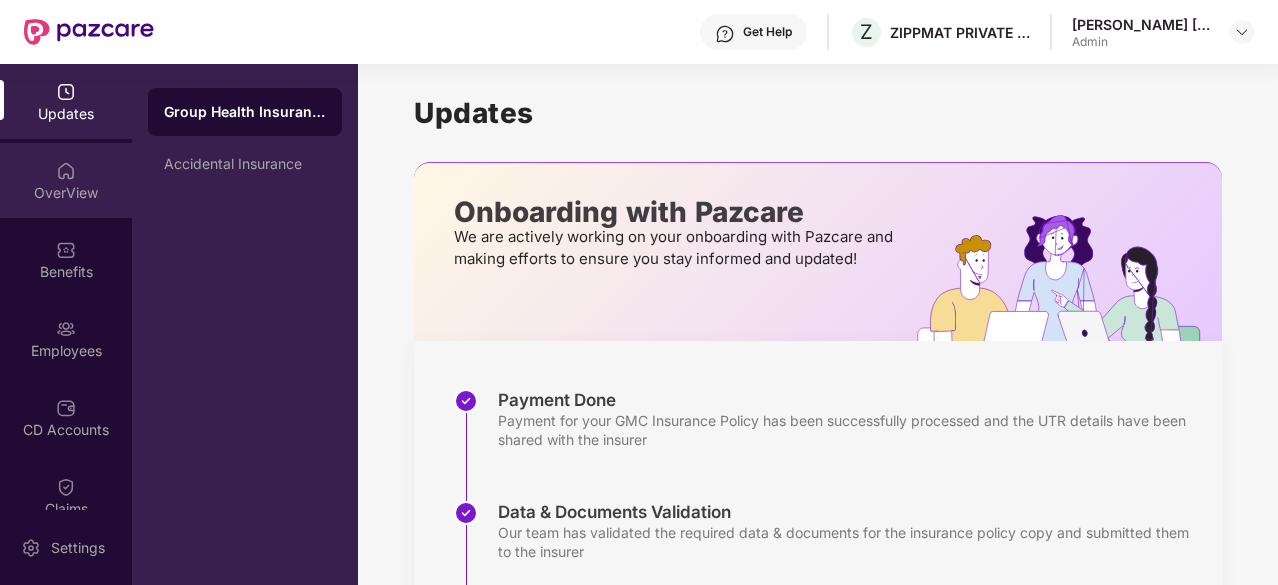 click on "OverView" at bounding box center [66, 180] 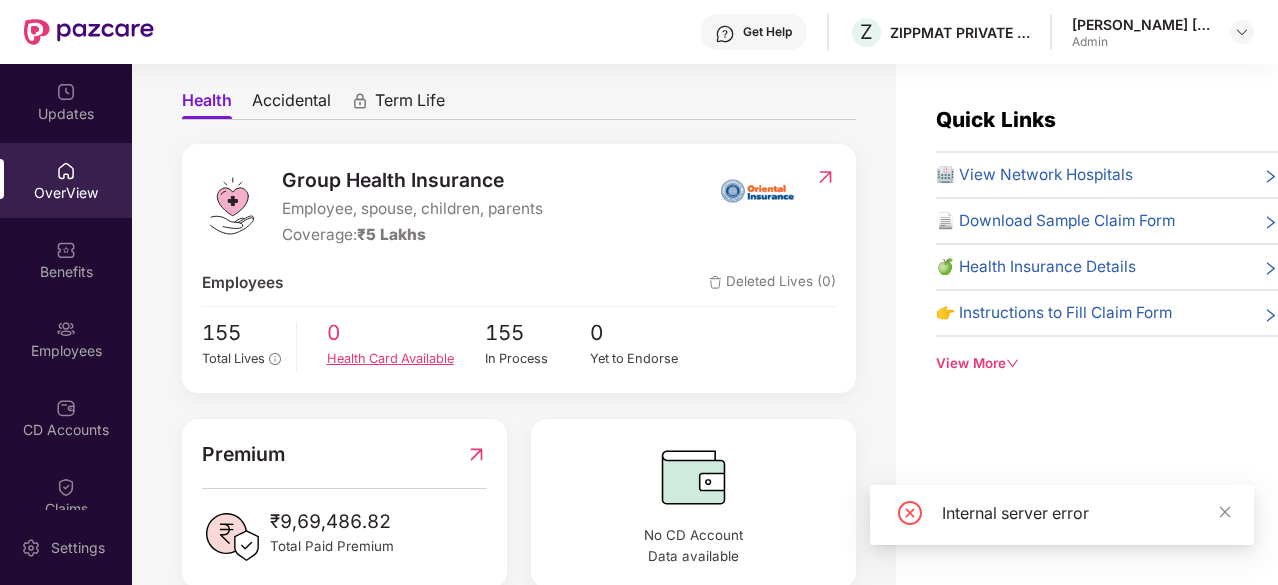 scroll, scrollTop: 228, scrollLeft: 0, axis: vertical 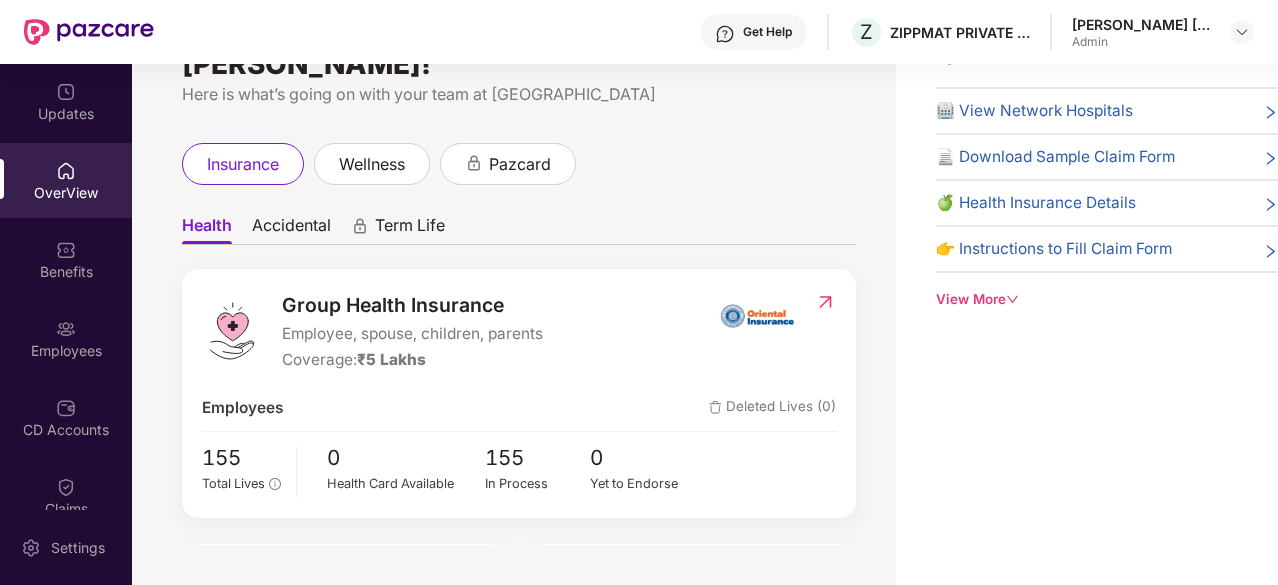 click at bounding box center (757, 315) 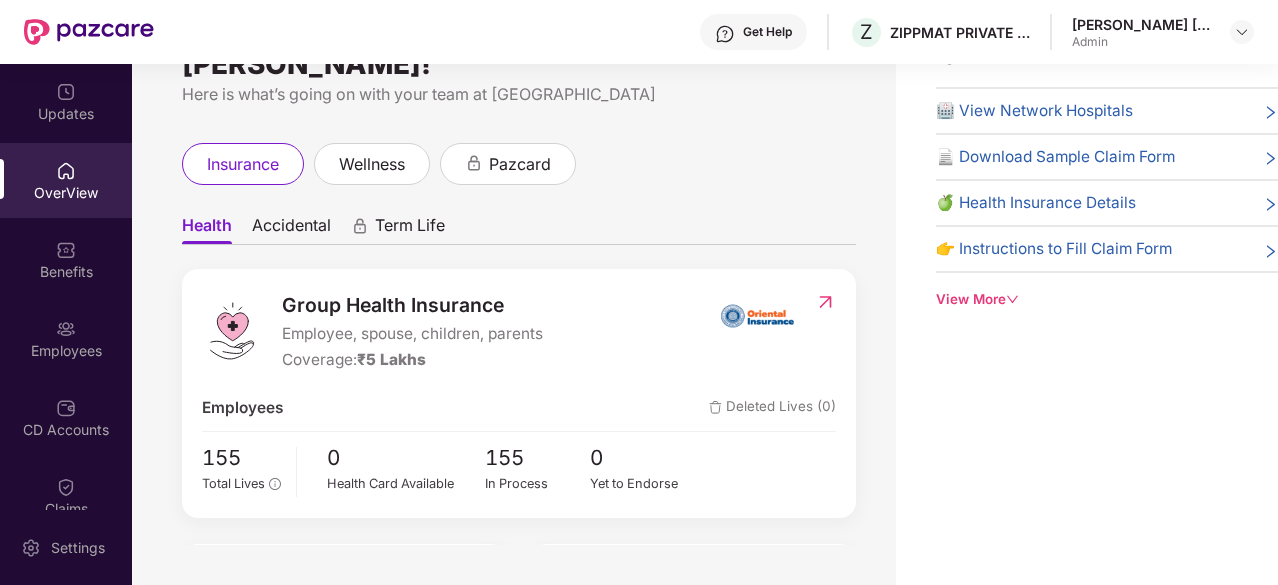 click on "Group Health Insurance Employee, spouse, children, parents Coverage:  ₹5 Lakhs Employees   Deleted Lives (0) 155 Total Lives 0 Health Card Available 155 In Process 0 Yet to Endorse" at bounding box center [519, 393] 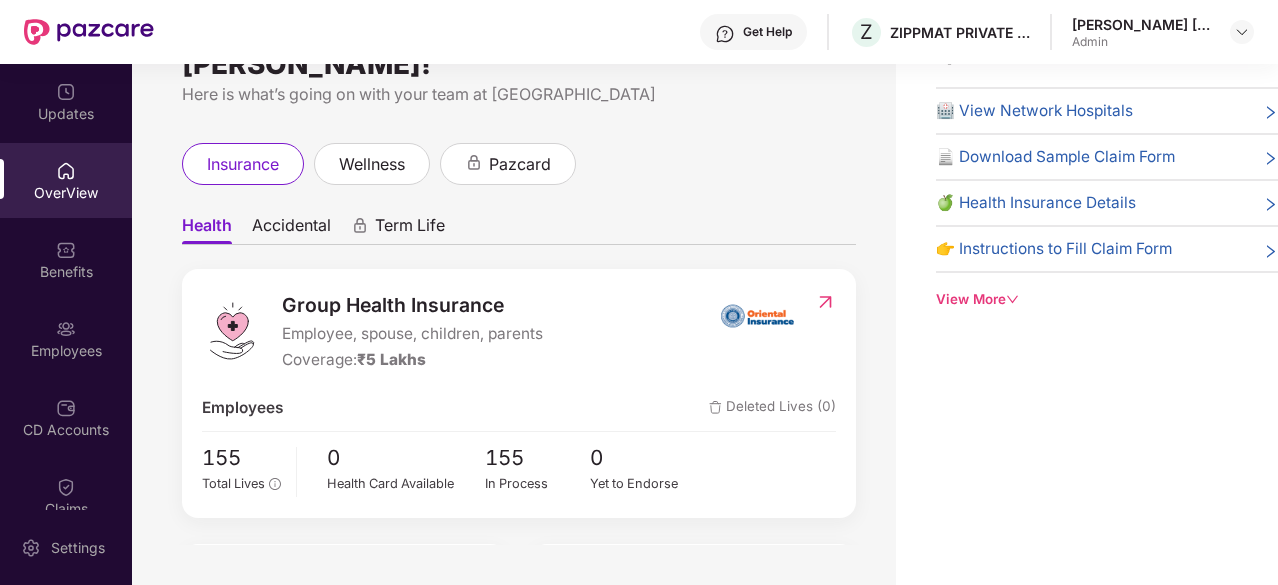 click at bounding box center [825, 302] 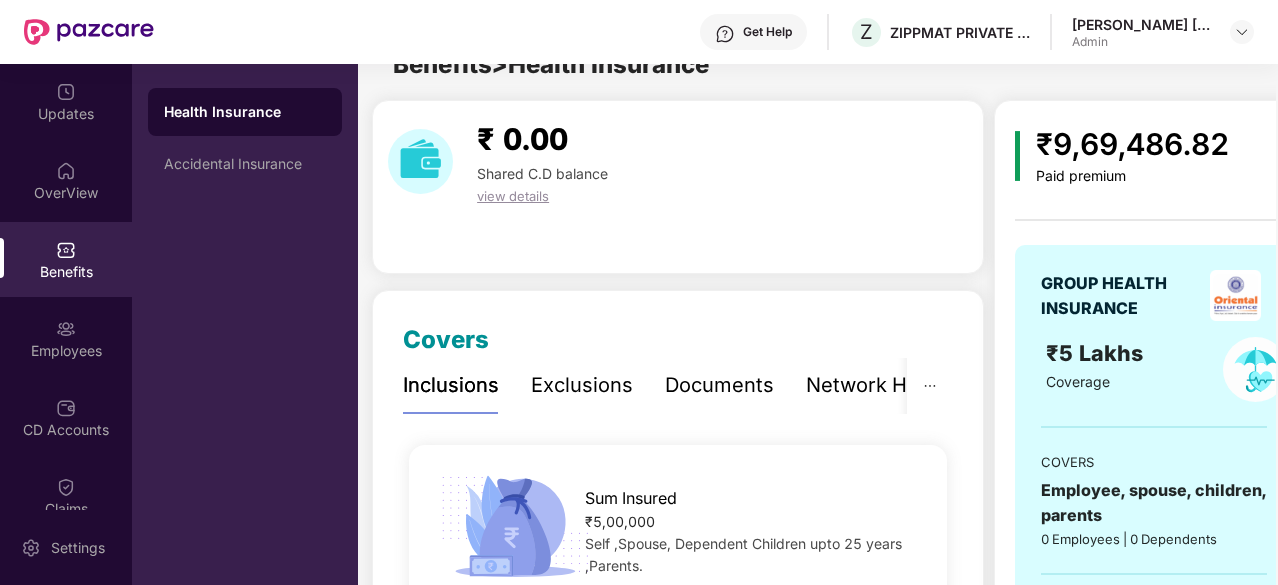 scroll, scrollTop: 64, scrollLeft: 0, axis: vertical 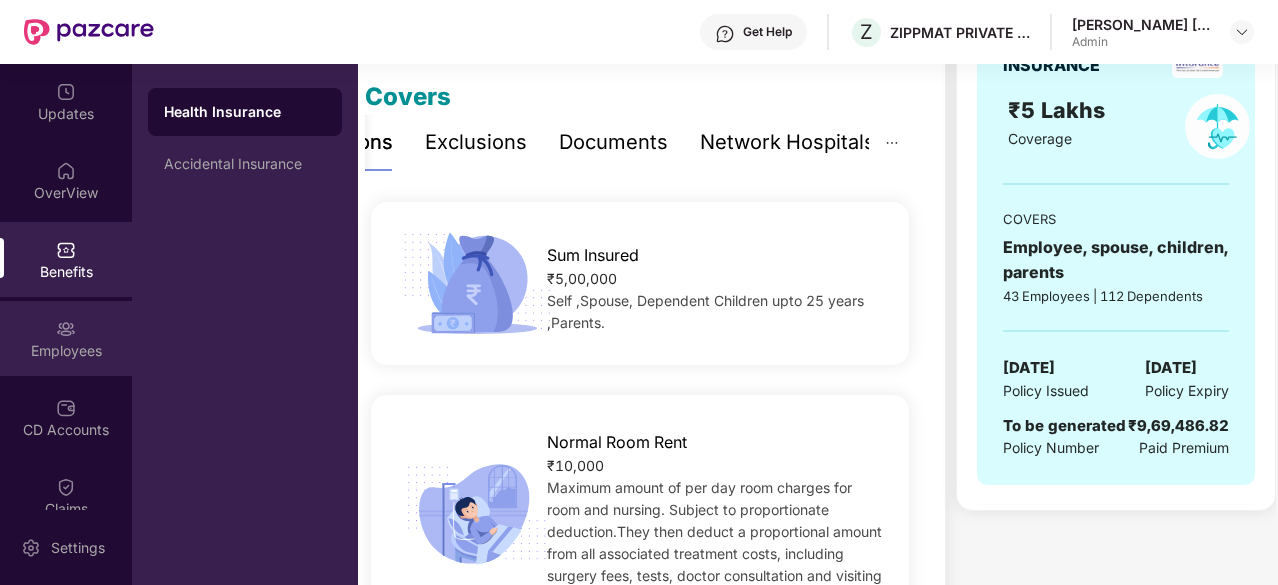 click on "Employees" at bounding box center (66, 351) 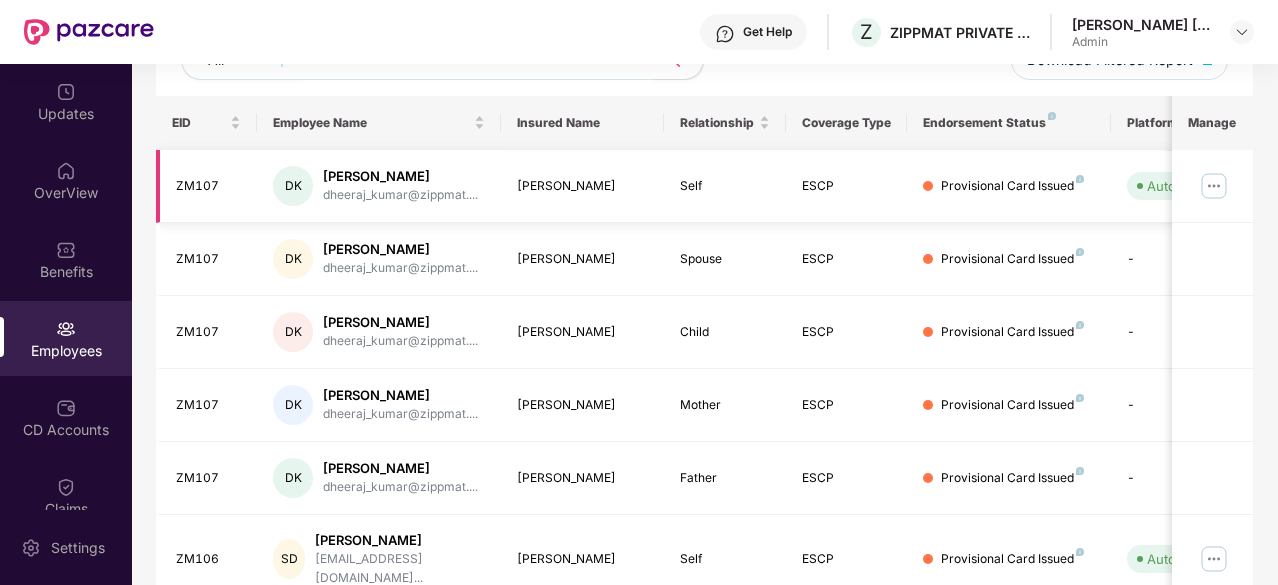 scroll, scrollTop: 0, scrollLeft: 0, axis: both 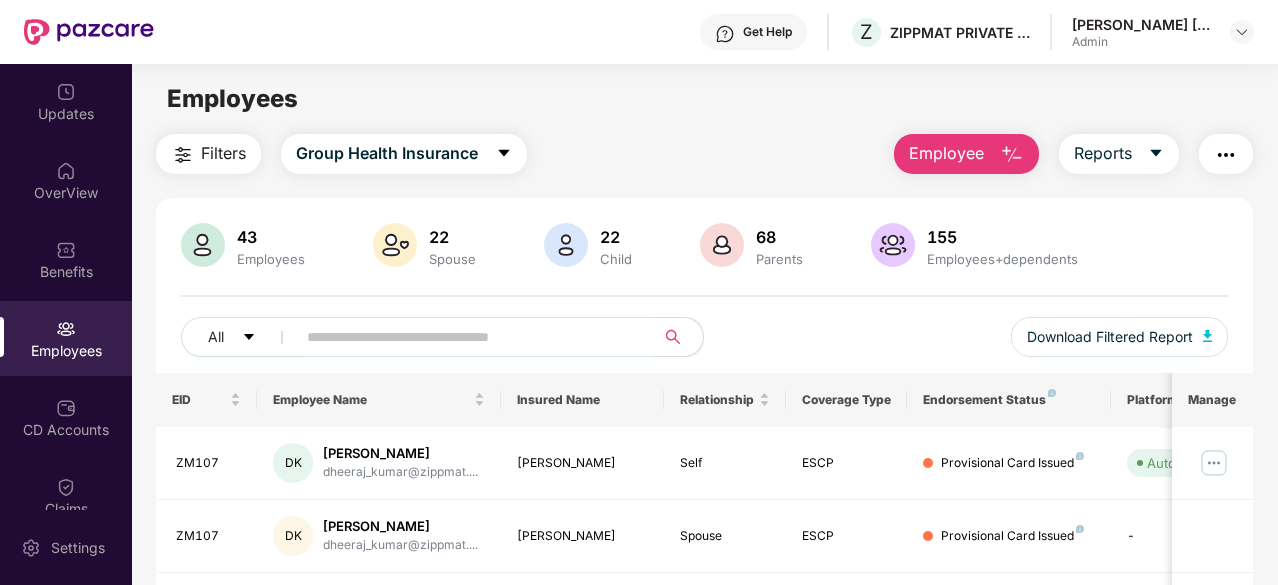 click on "Employee" at bounding box center [946, 153] 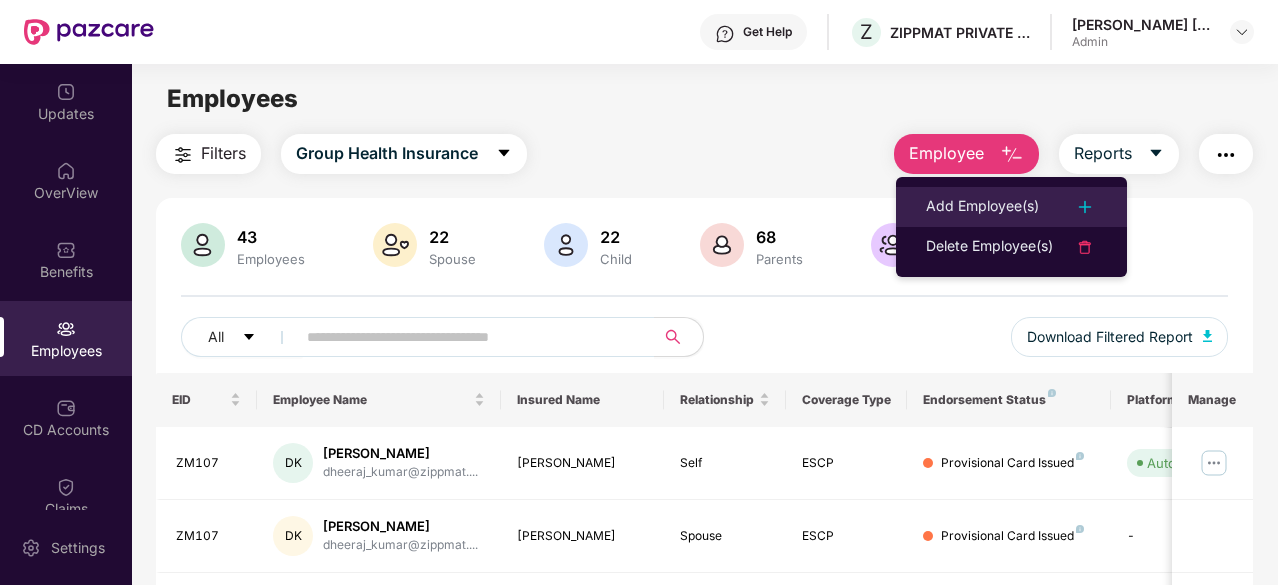 click on "Add Employee(s)" at bounding box center (982, 207) 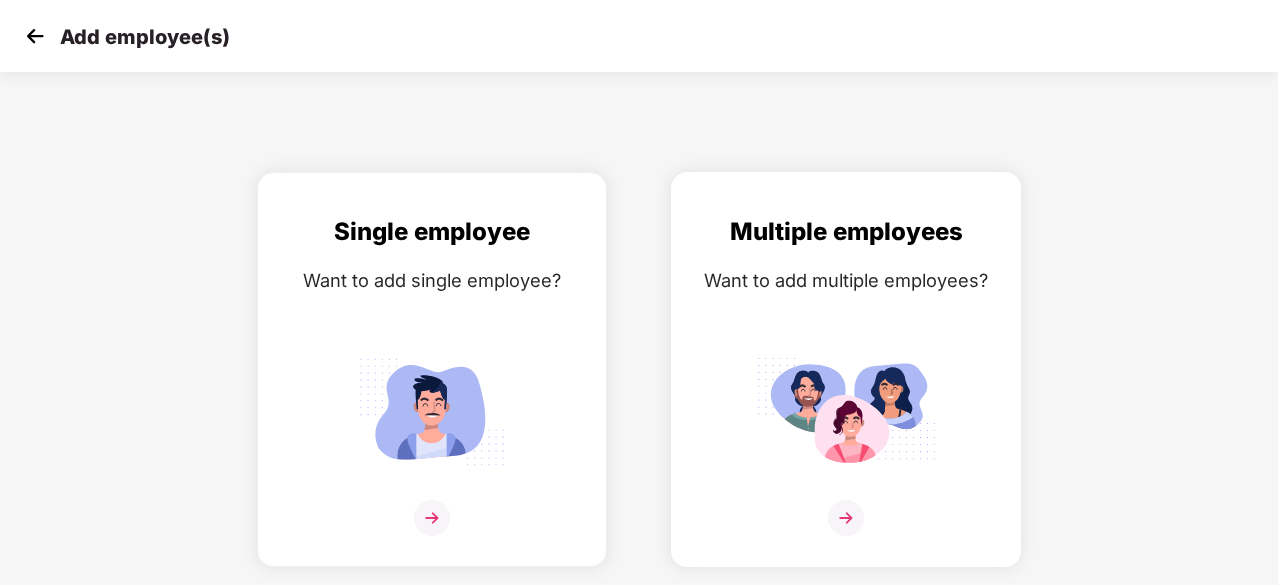 click at bounding box center [846, 411] 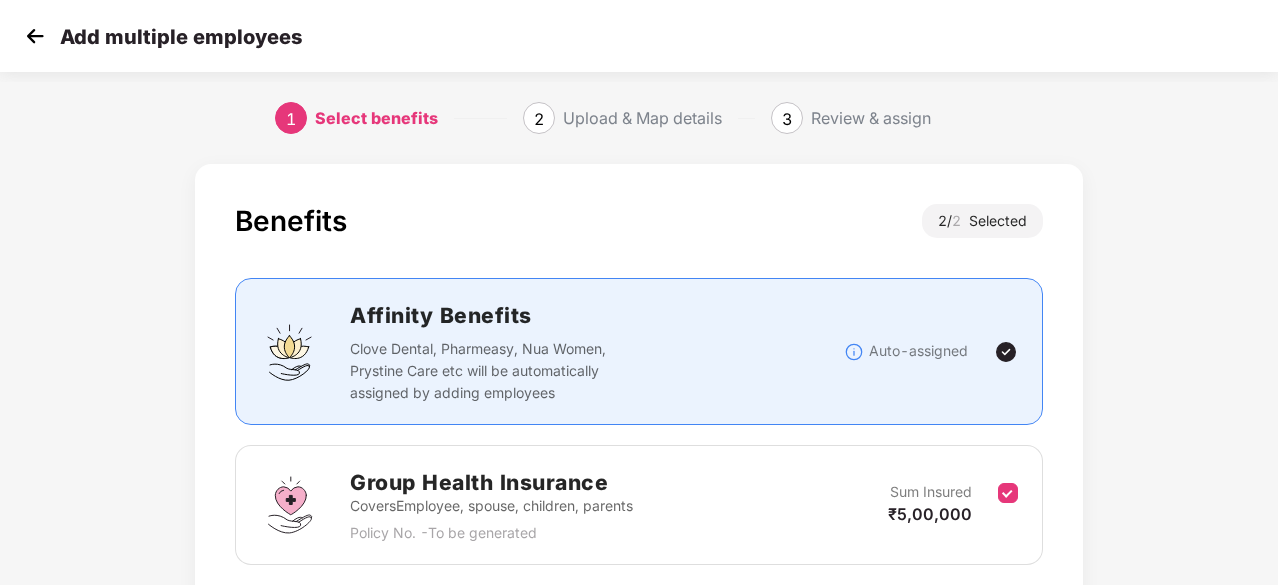 scroll, scrollTop: 292, scrollLeft: 0, axis: vertical 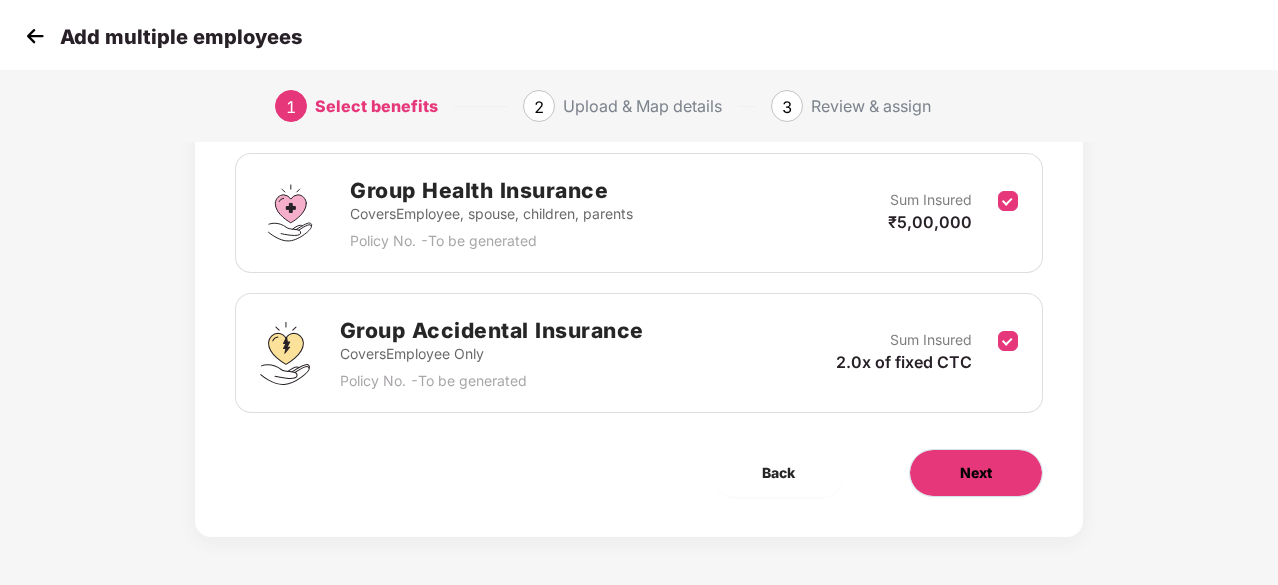 click on "Next" at bounding box center (976, 473) 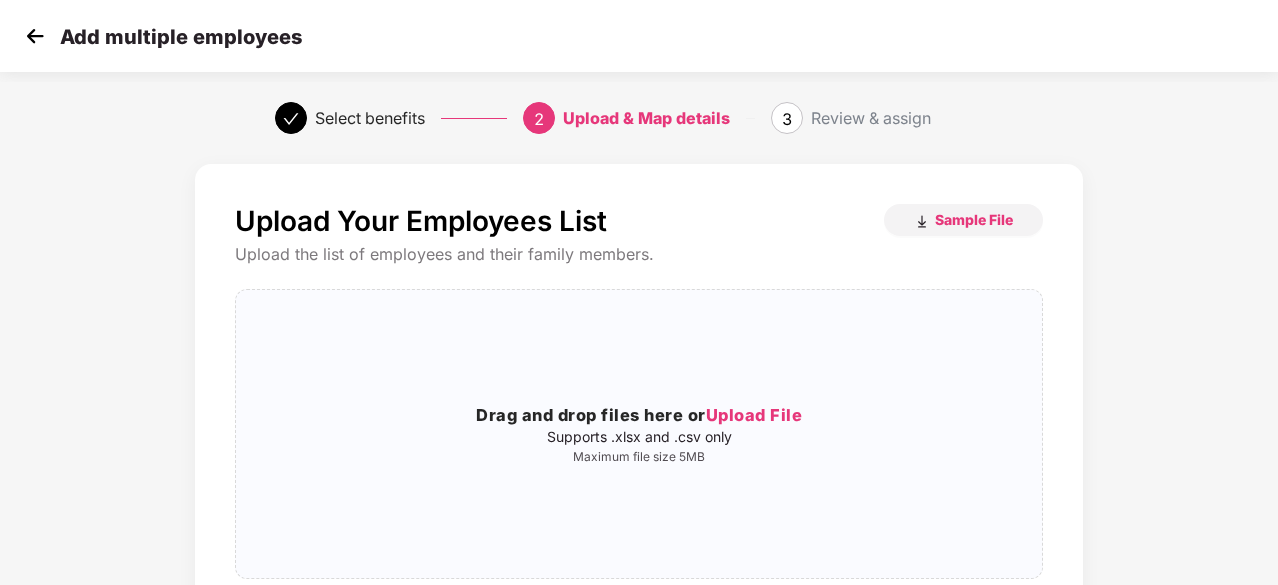 scroll, scrollTop: 218, scrollLeft: 0, axis: vertical 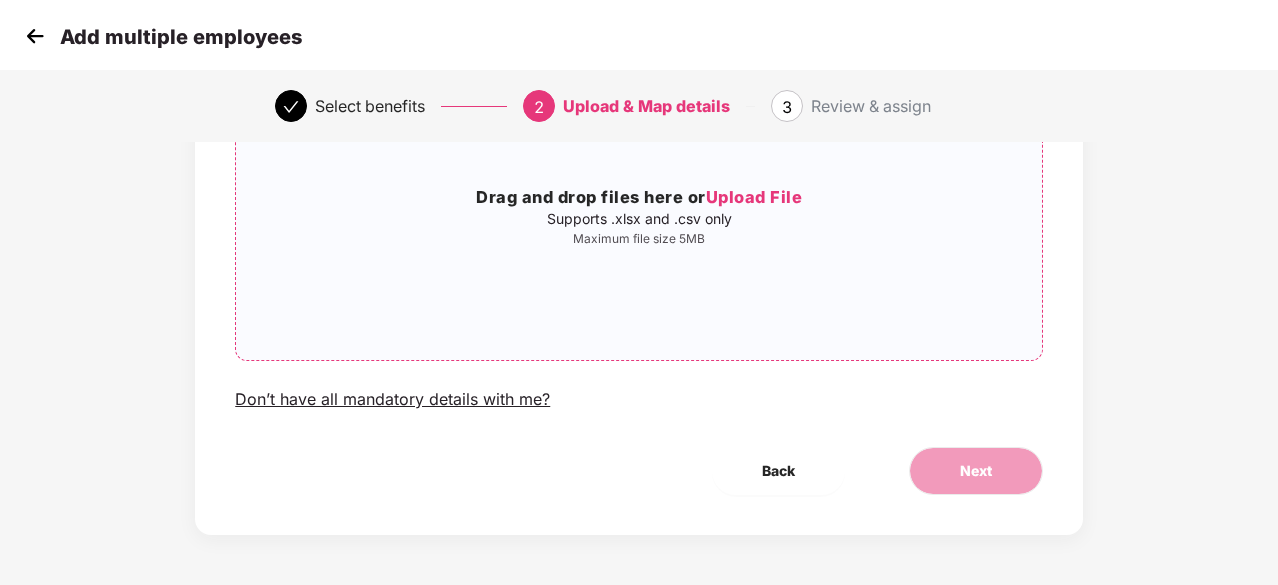 click on "Upload File" at bounding box center (754, 197) 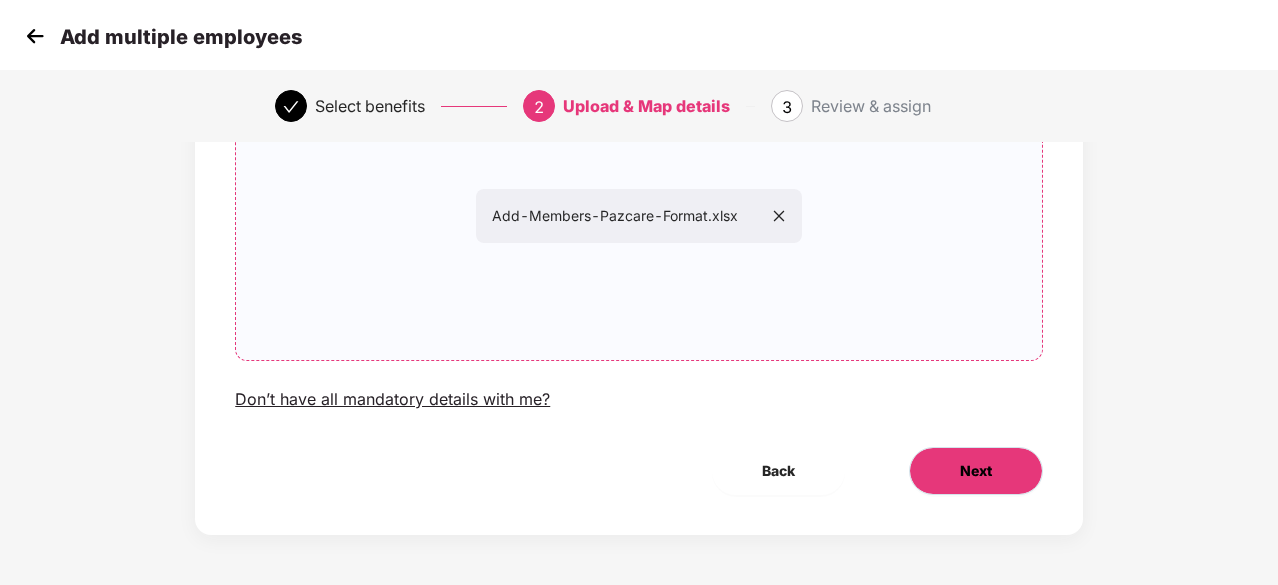 click on "Next" at bounding box center [976, 471] 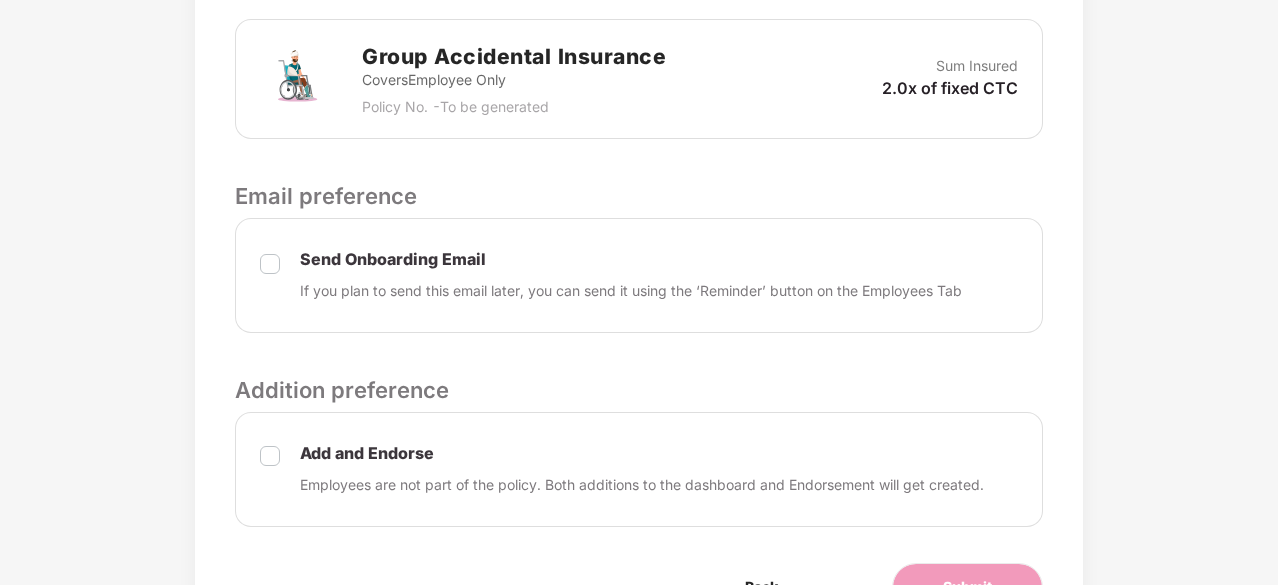 scroll, scrollTop: 758, scrollLeft: 0, axis: vertical 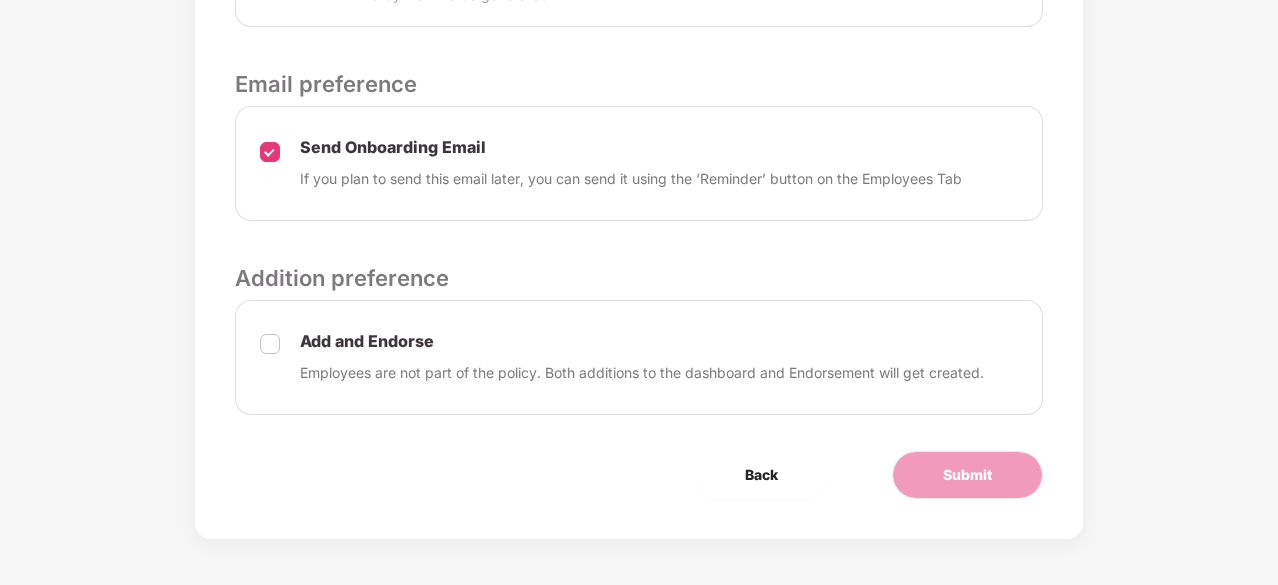 click on "Add and Endorse Employees are not part of the policy. Both additions to the dashboard and Endorsement will get created." at bounding box center [639, 357] 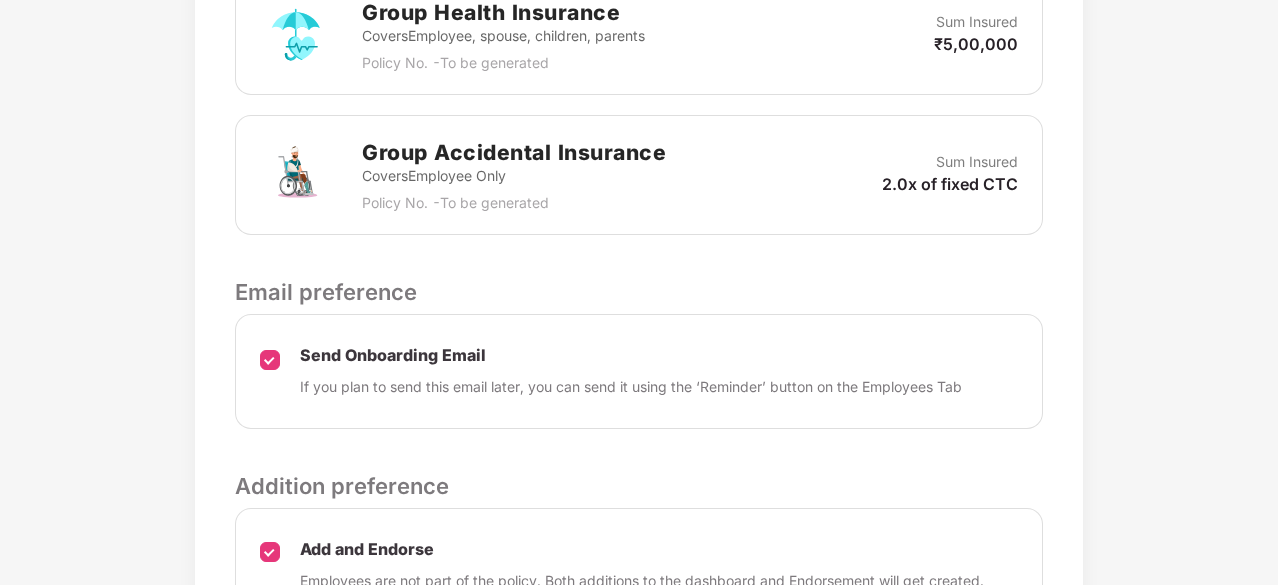 scroll, scrollTop: 882, scrollLeft: 0, axis: vertical 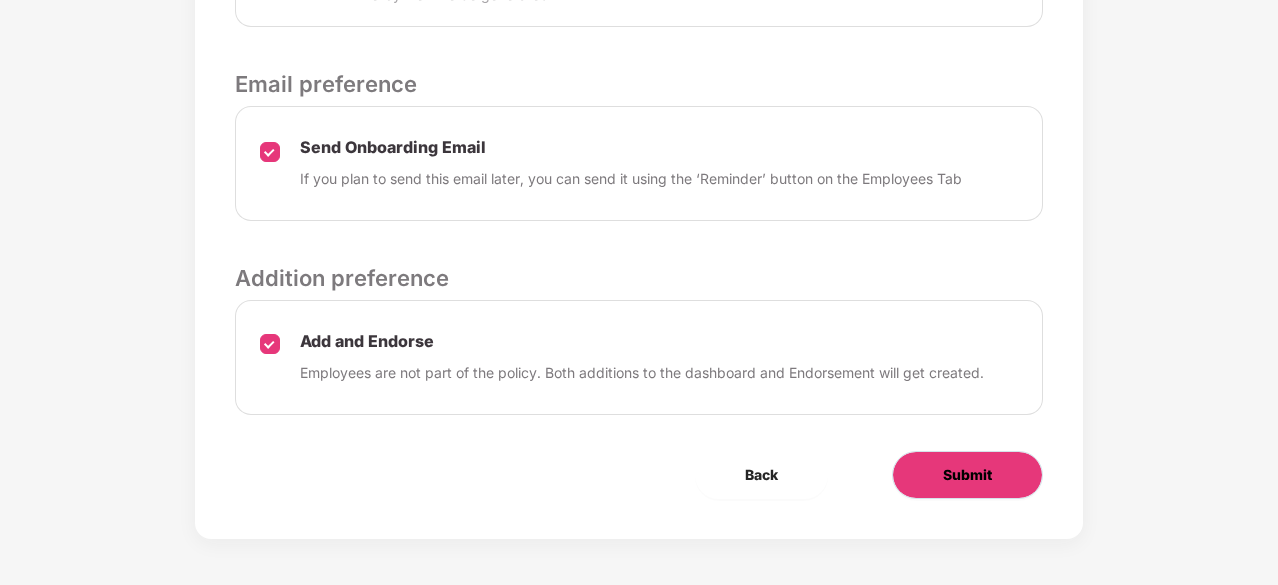 click on "Submit" at bounding box center [967, 475] 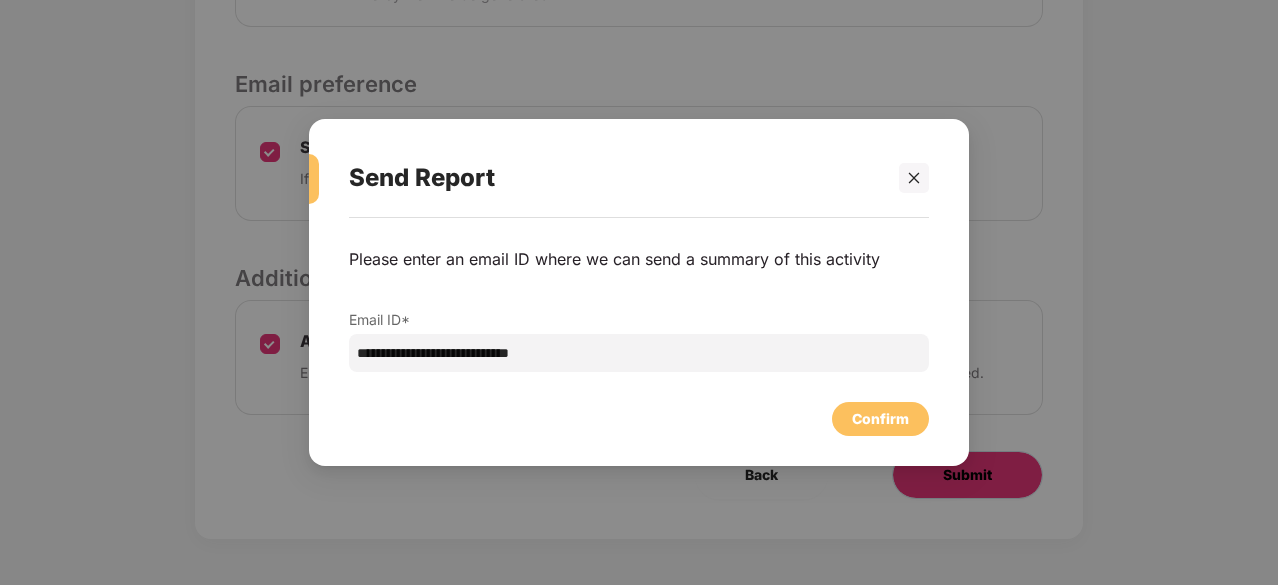 scroll, scrollTop: 0, scrollLeft: 0, axis: both 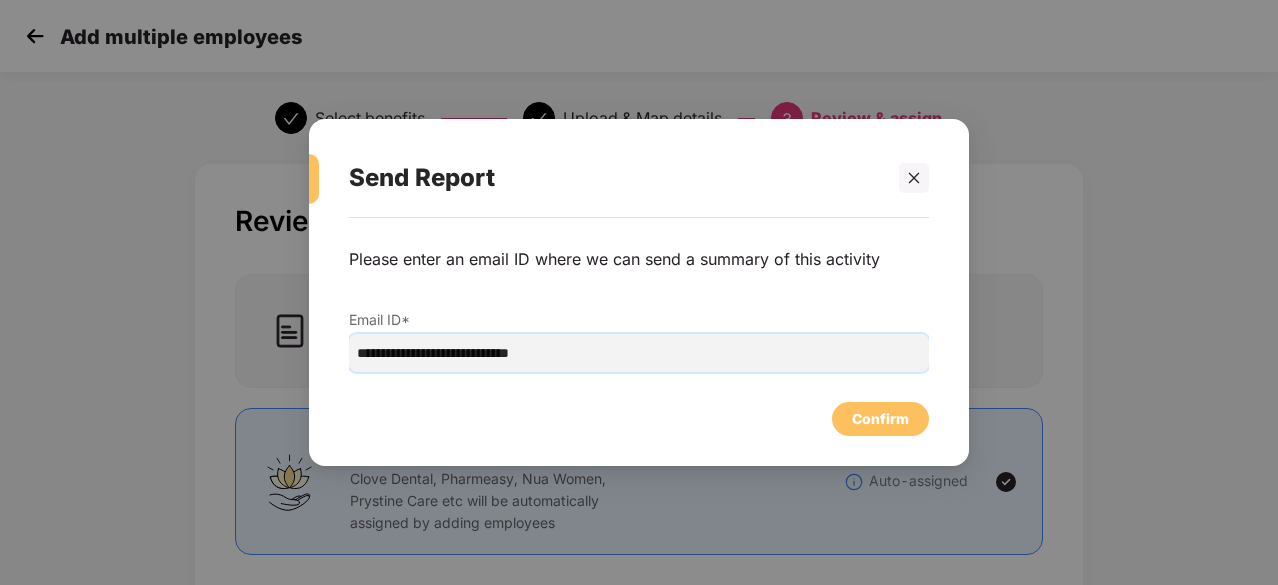 click on "**********" at bounding box center [639, 353] 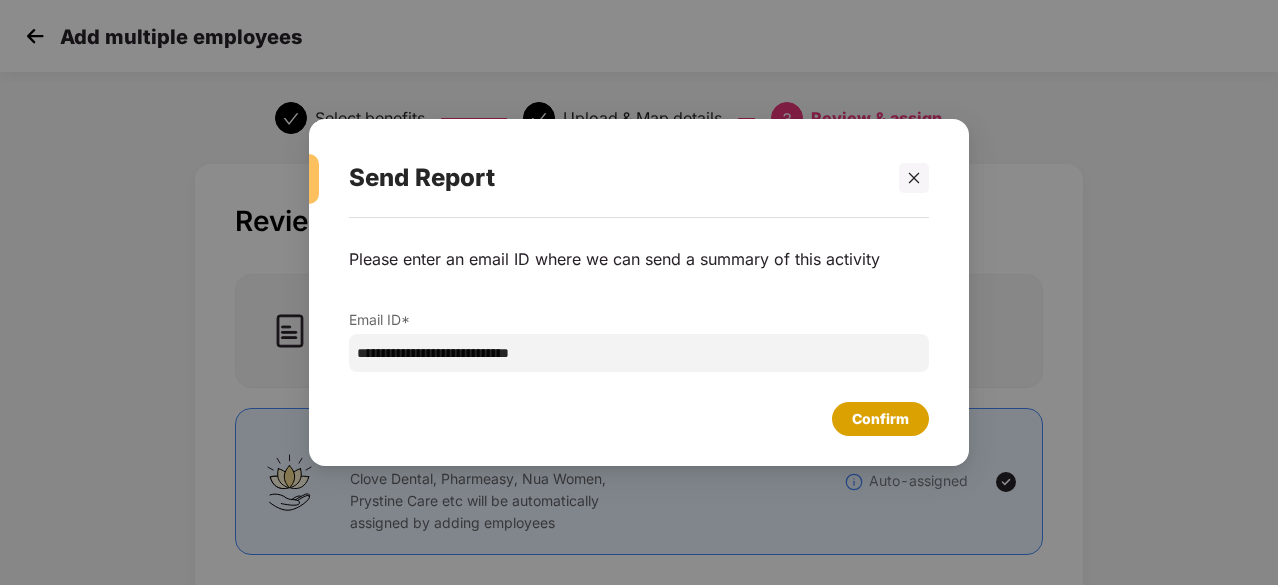 click on "Confirm" at bounding box center (880, 419) 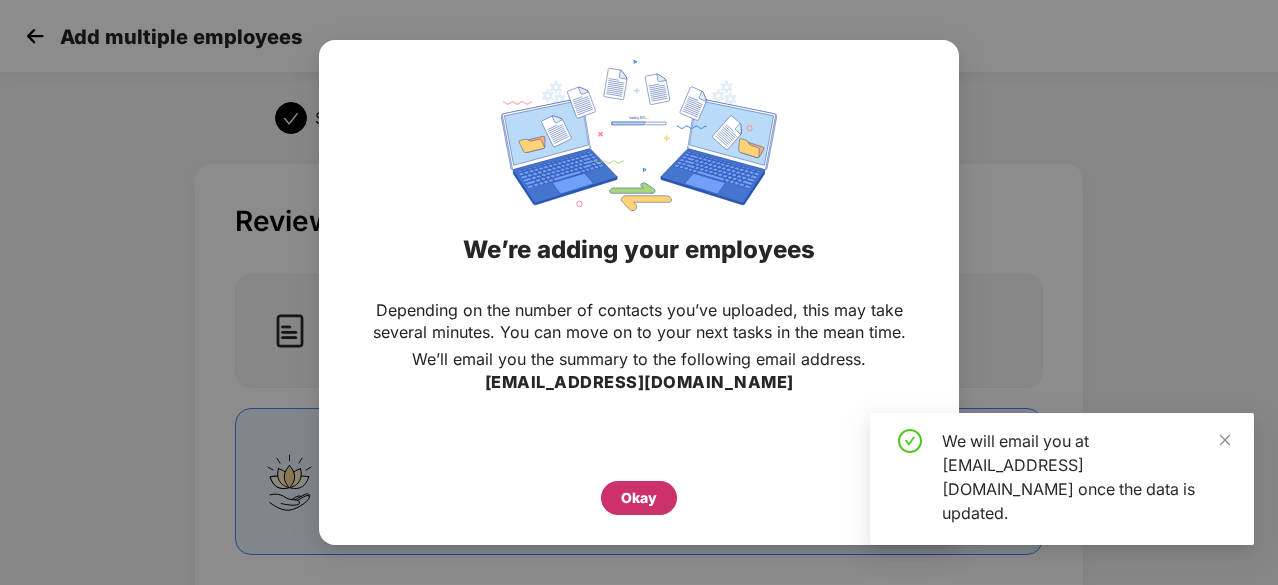 click on "Okay" at bounding box center [639, 498] 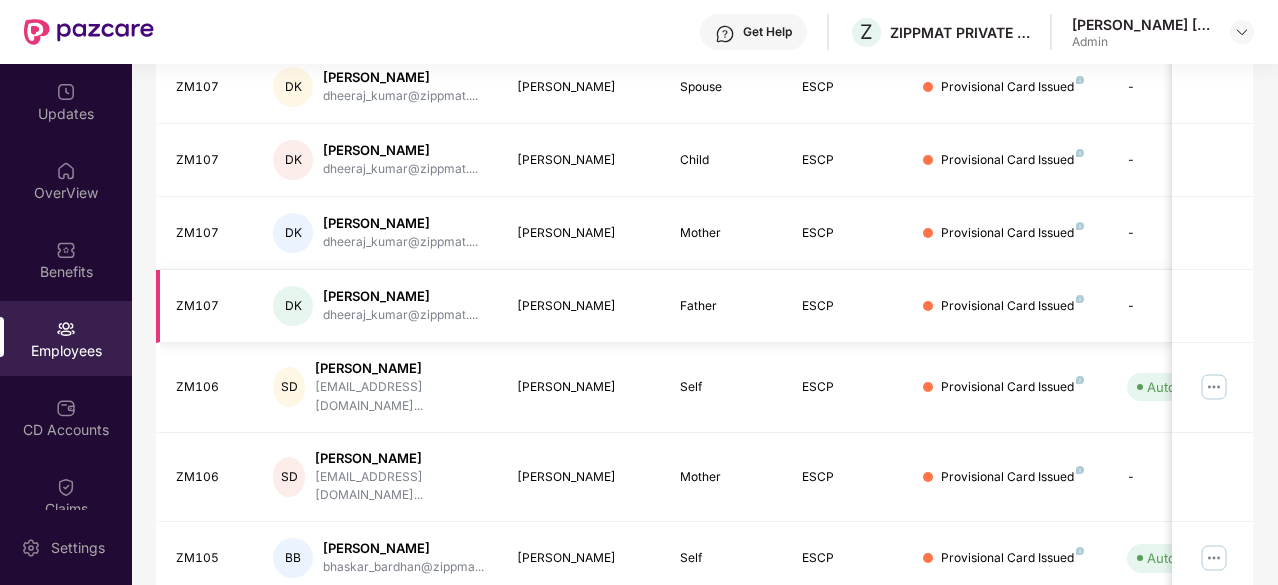 scroll, scrollTop: 448, scrollLeft: 0, axis: vertical 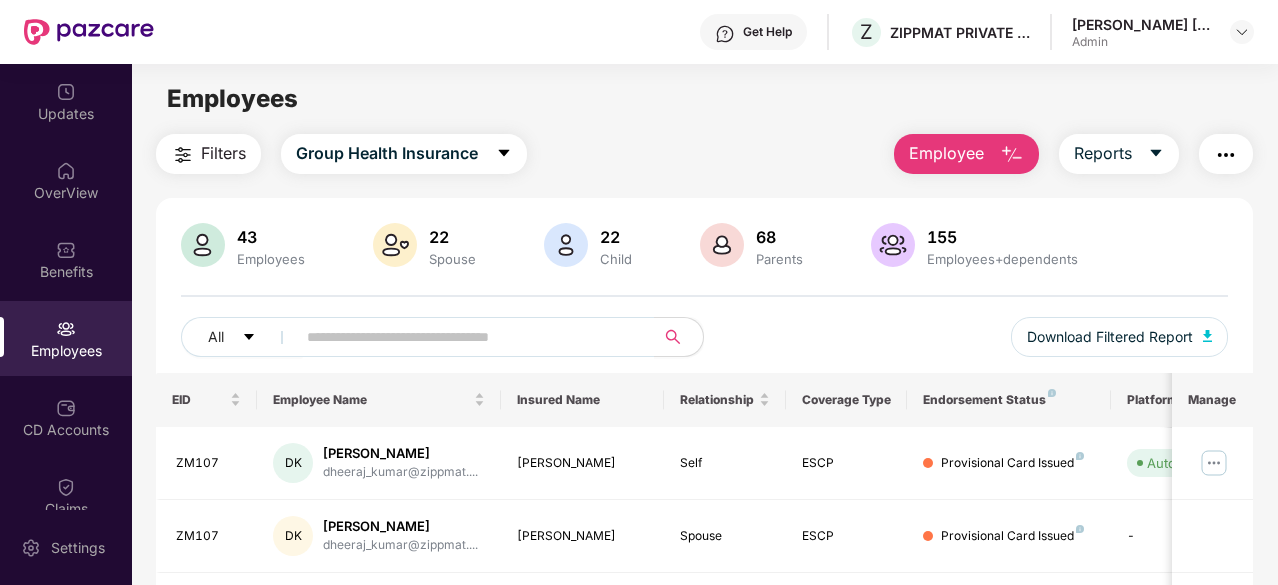click on "43" at bounding box center (271, 237) 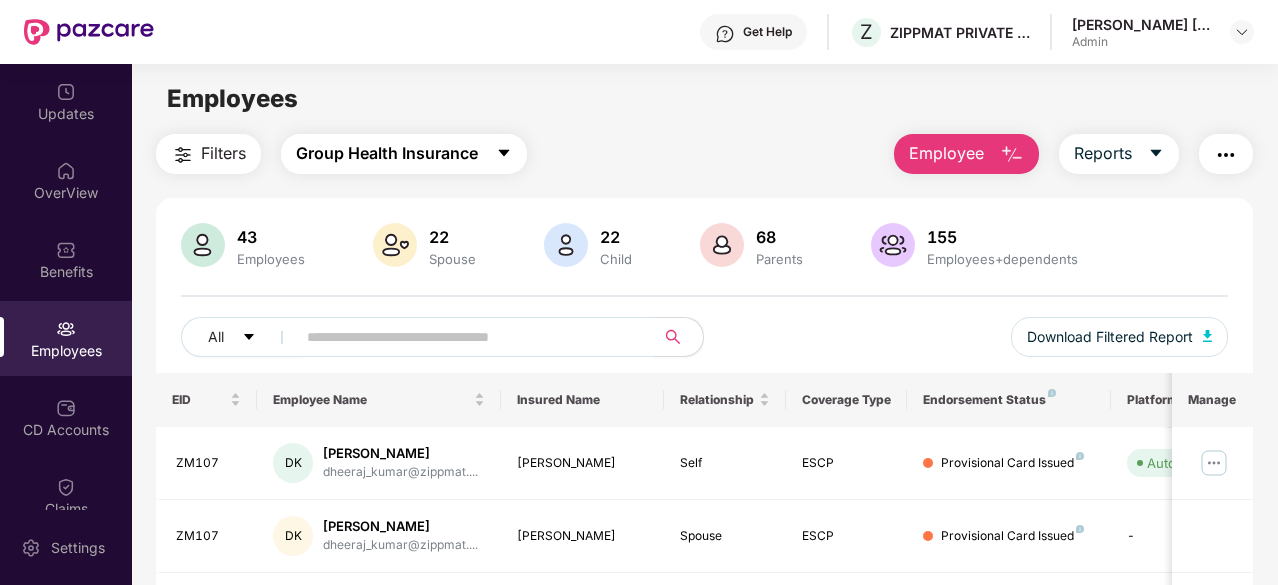 click on "Group Health Insurance" at bounding box center (387, 153) 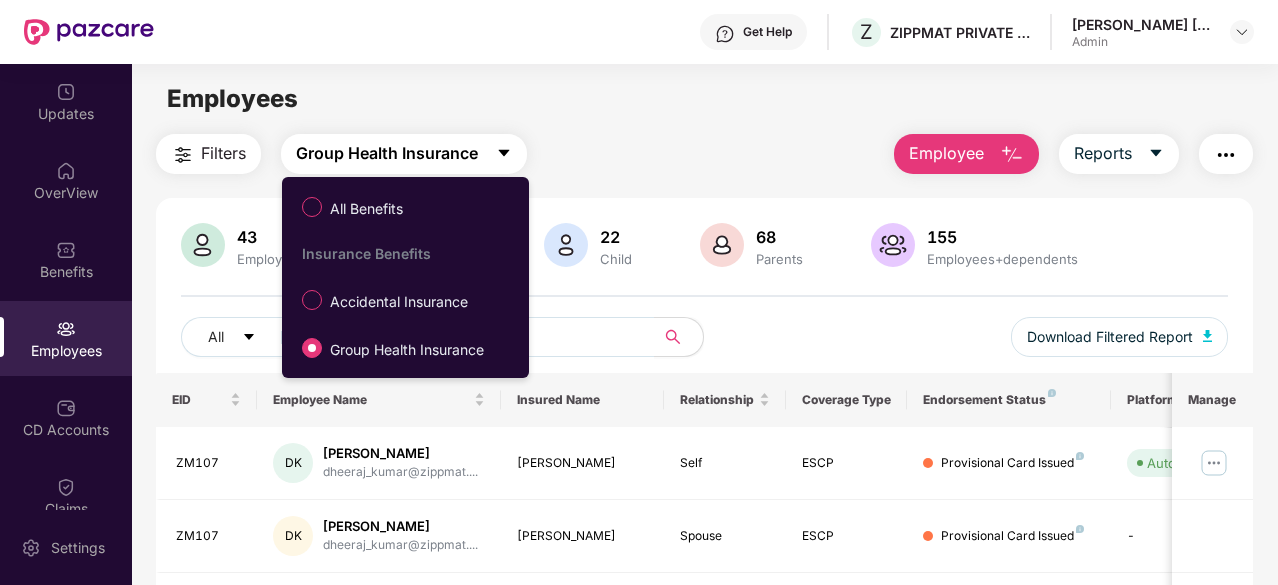 click on "Group Health Insurance" at bounding box center (387, 153) 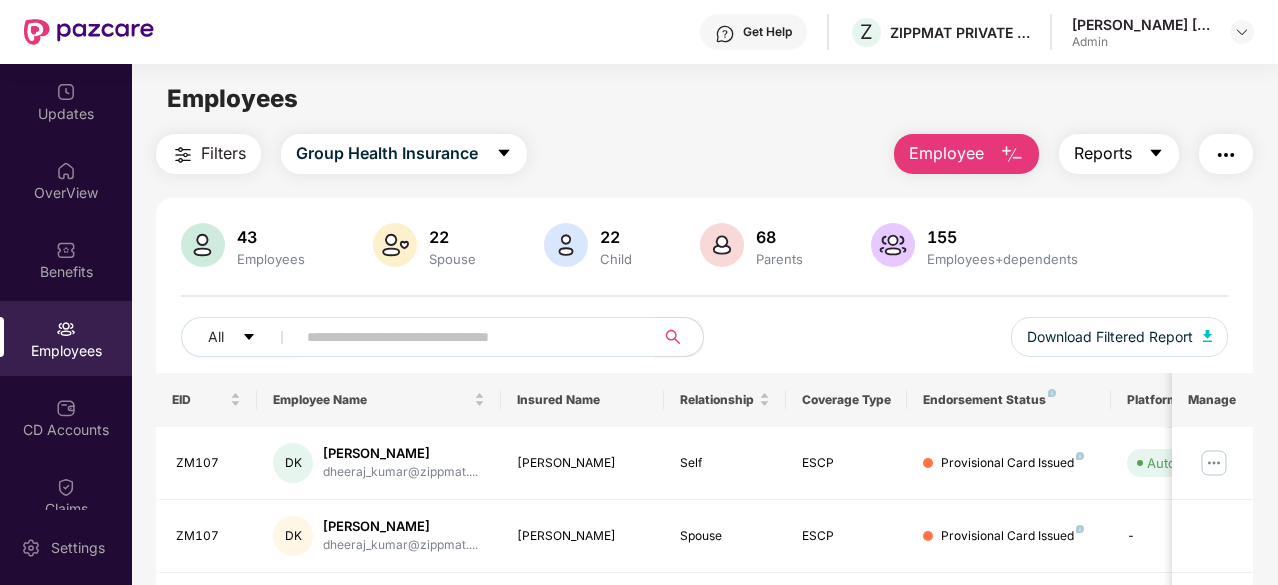 click on "Reports" at bounding box center [1119, 154] 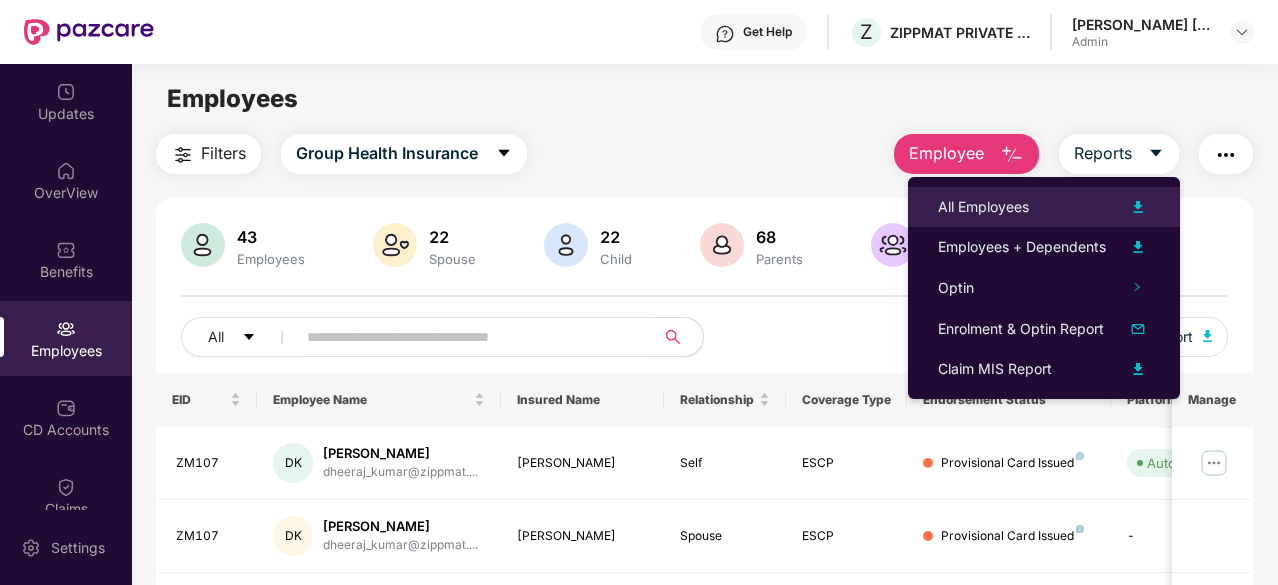click on "All Employees" at bounding box center (1044, 207) 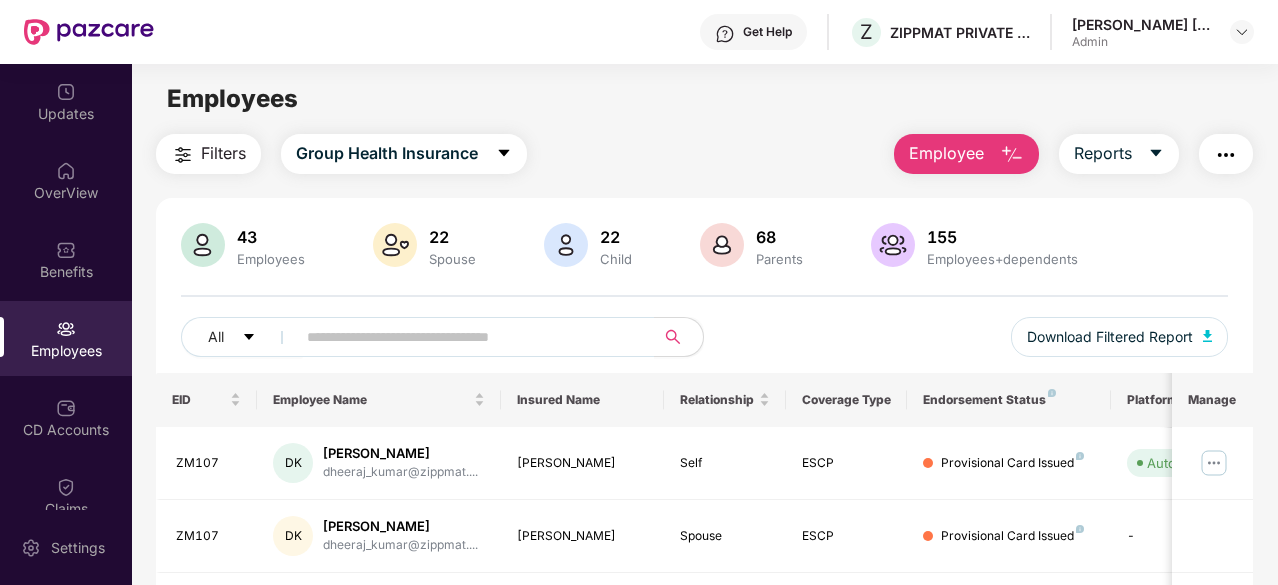 scroll, scrollTop: 36, scrollLeft: 0, axis: vertical 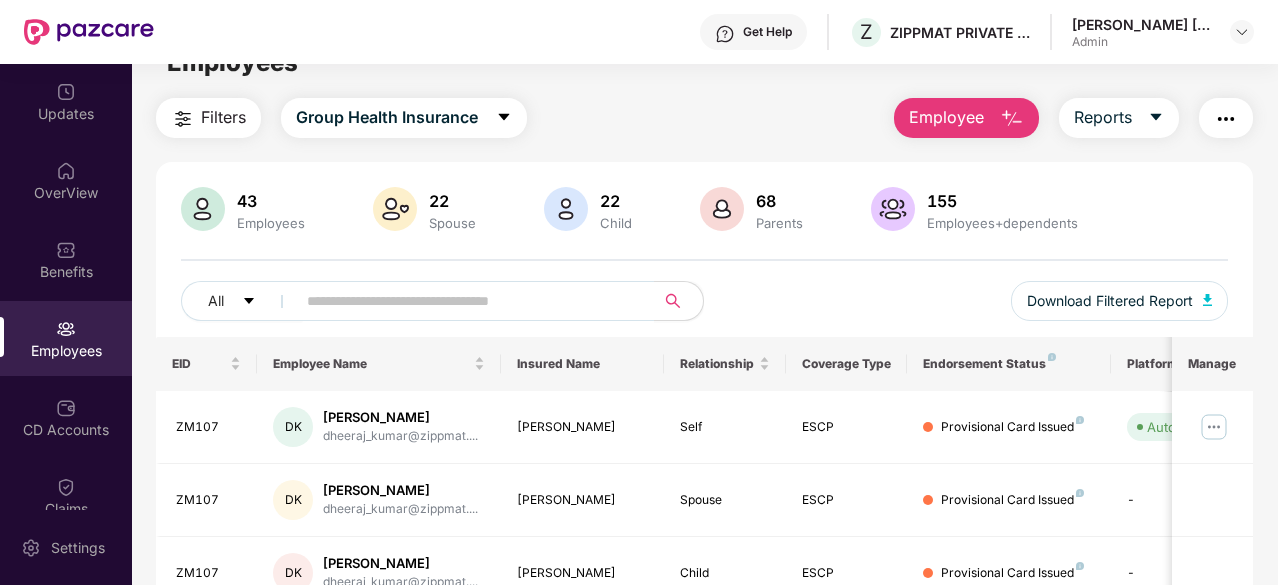 click on "Filters" at bounding box center [223, 117] 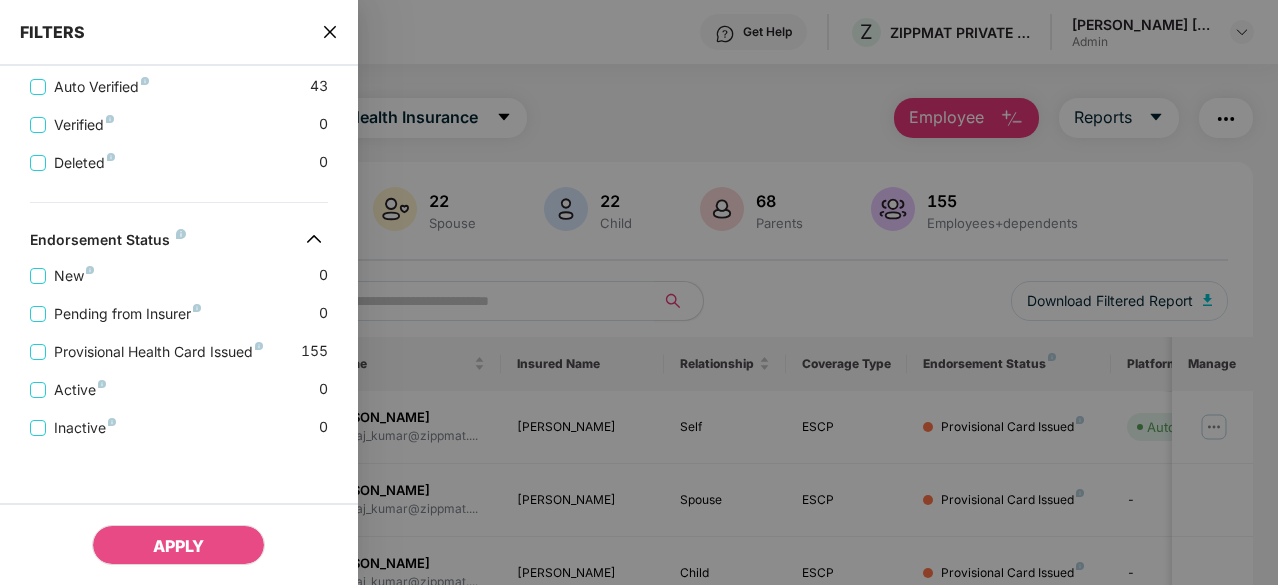scroll, scrollTop: 672, scrollLeft: 0, axis: vertical 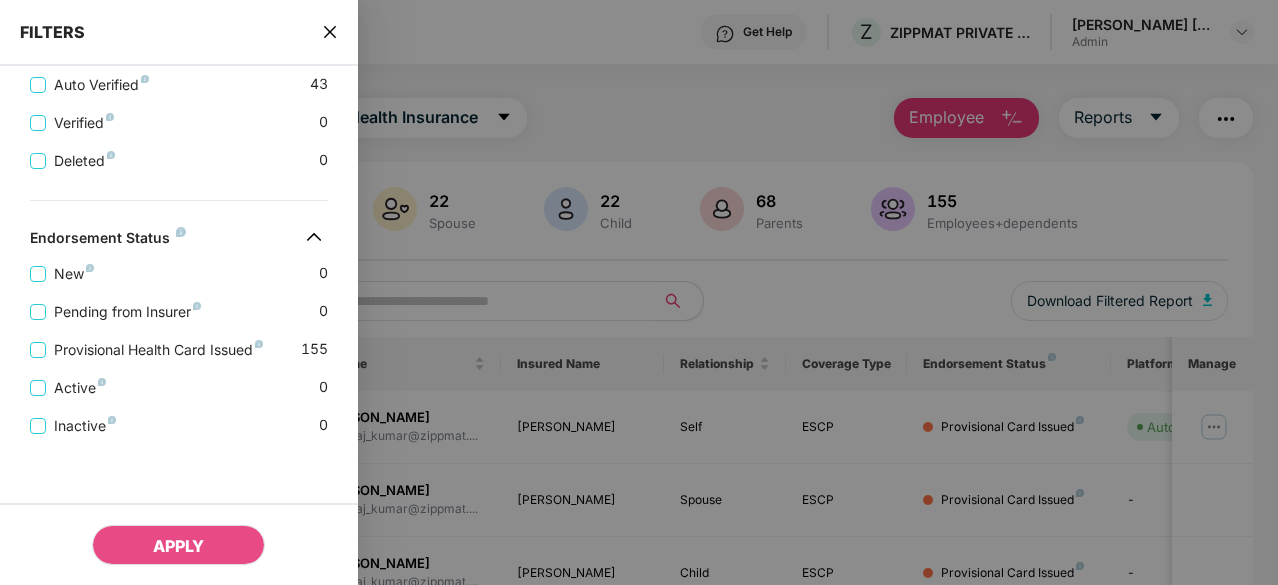 click at bounding box center (639, 292) 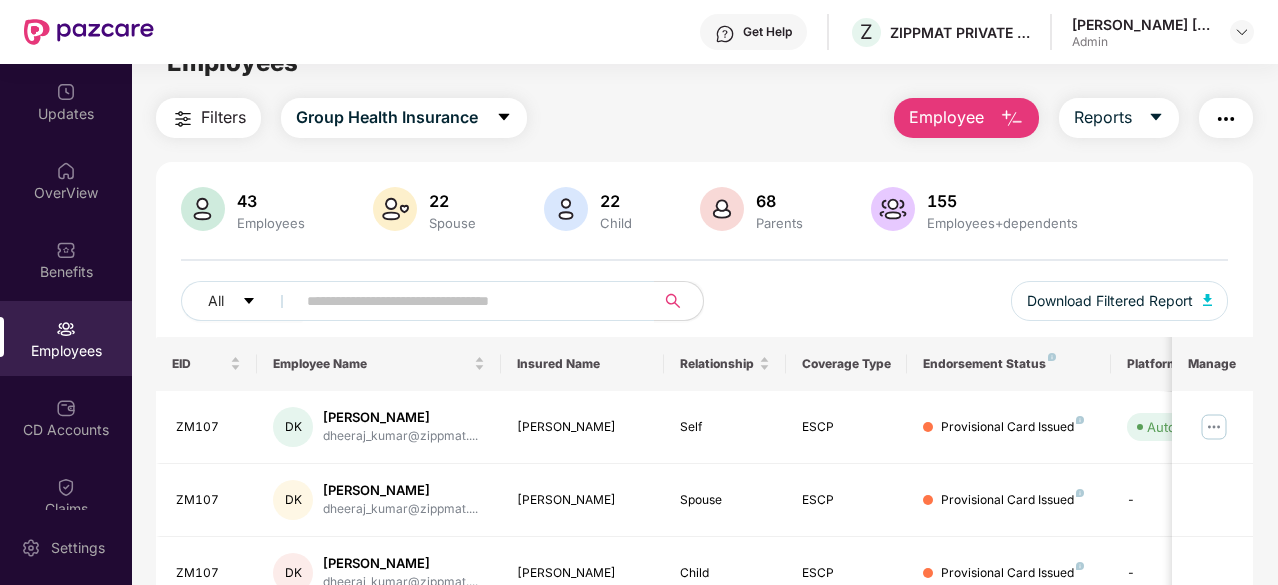 scroll, scrollTop: 0, scrollLeft: 0, axis: both 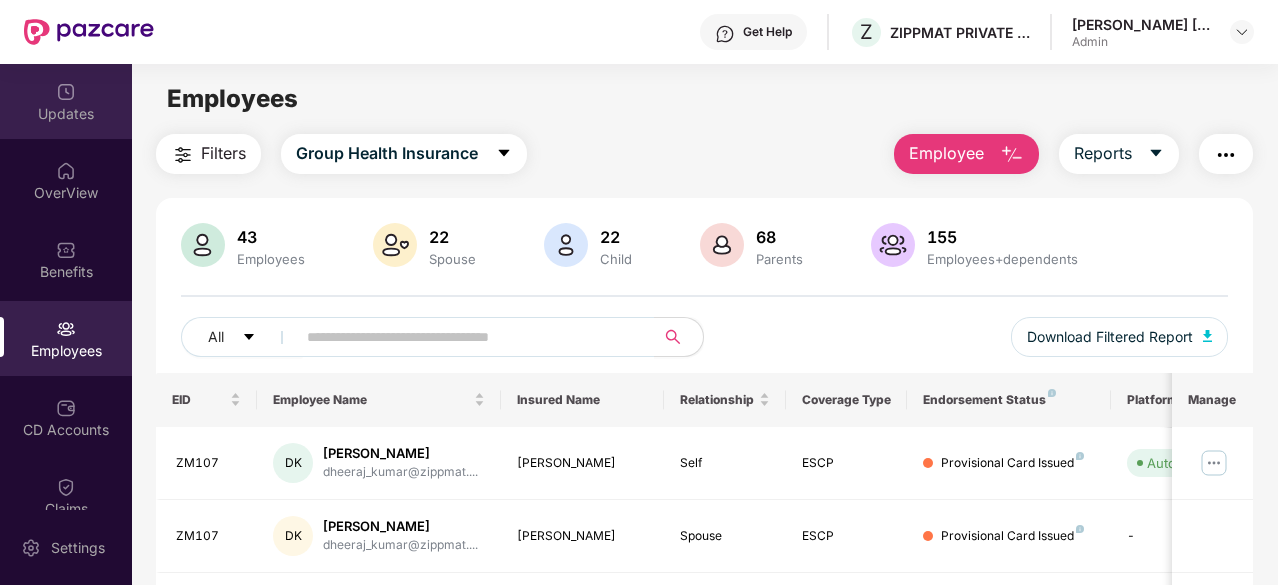 click on "Updates" at bounding box center (66, 114) 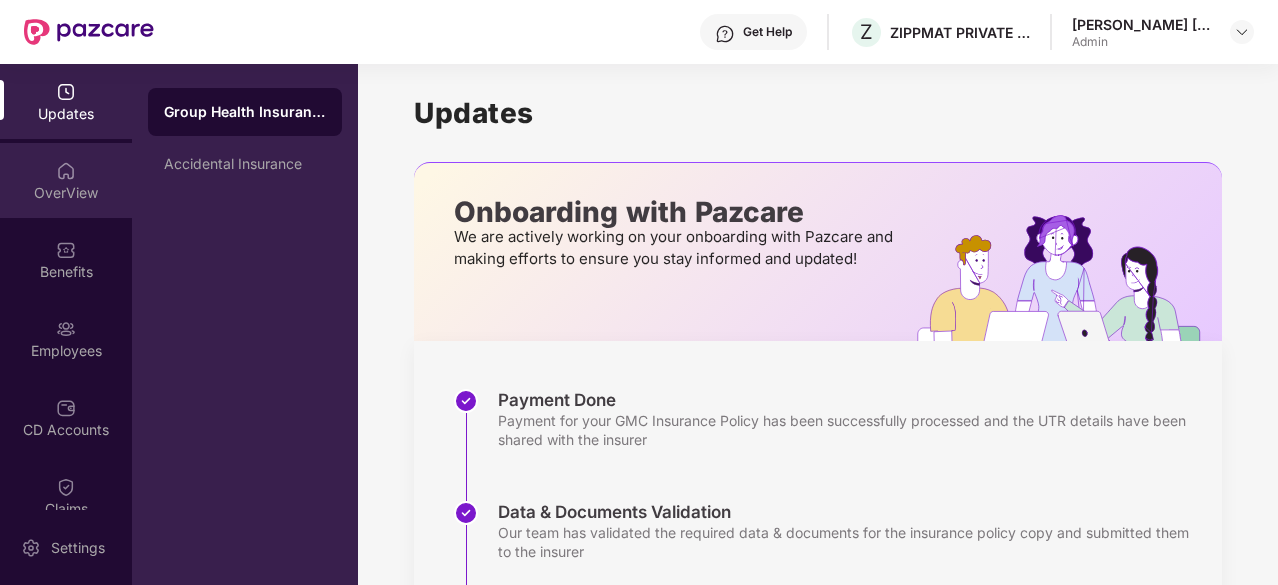 click on "OverView" at bounding box center [66, 193] 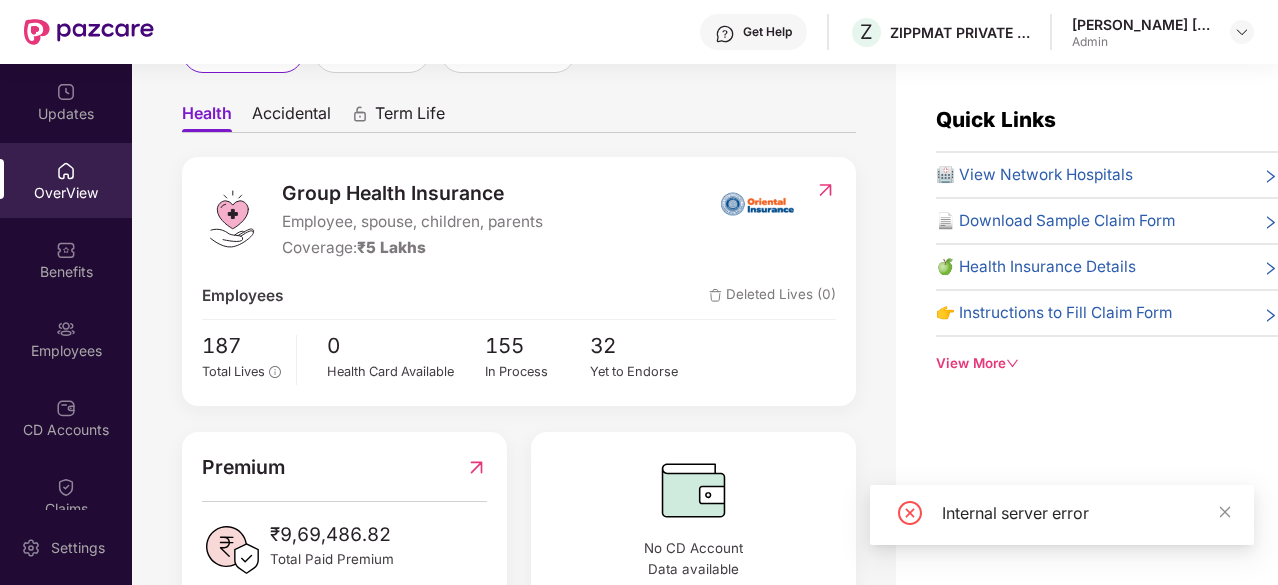 scroll, scrollTop: 228, scrollLeft: 0, axis: vertical 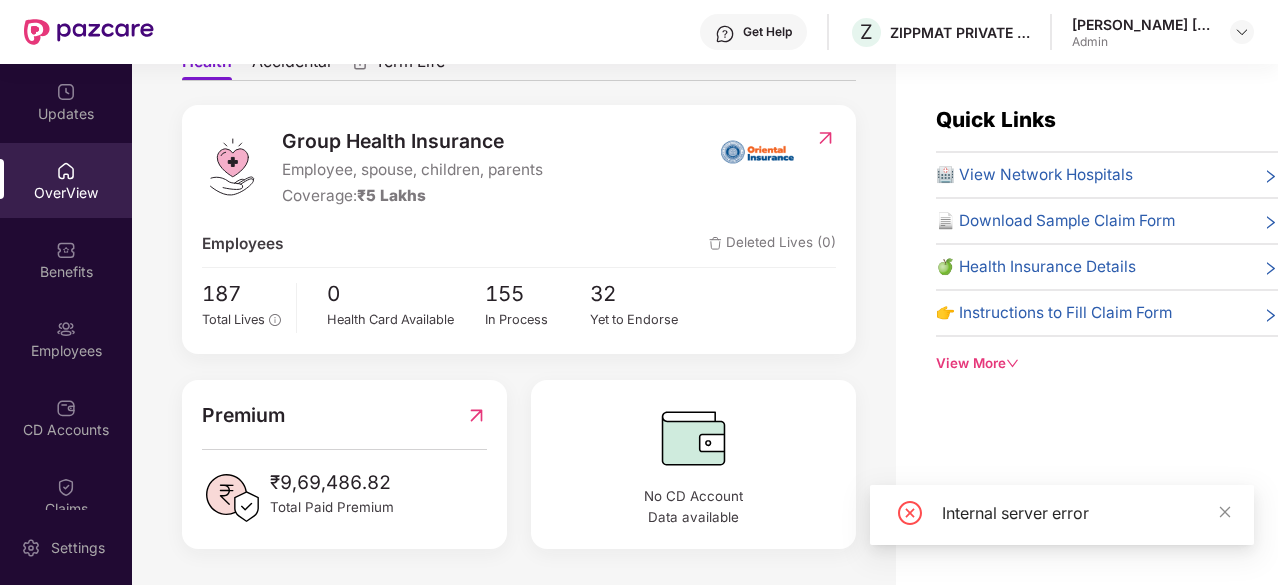 click at bounding box center (476, 415) 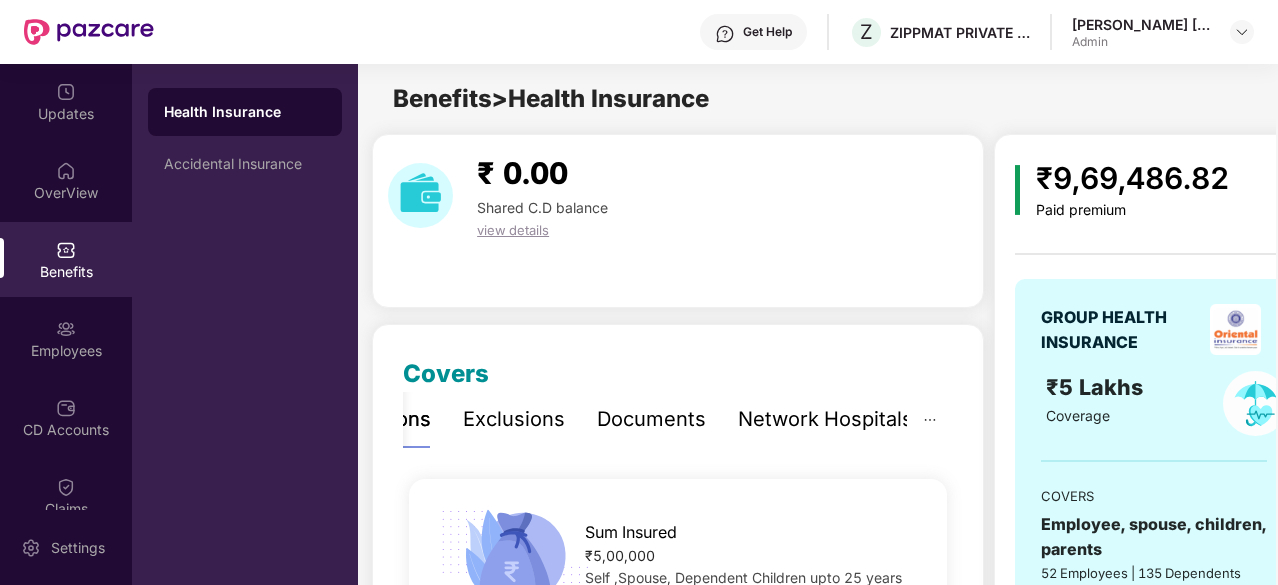 scroll, scrollTop: 0, scrollLeft: 38, axis: horizontal 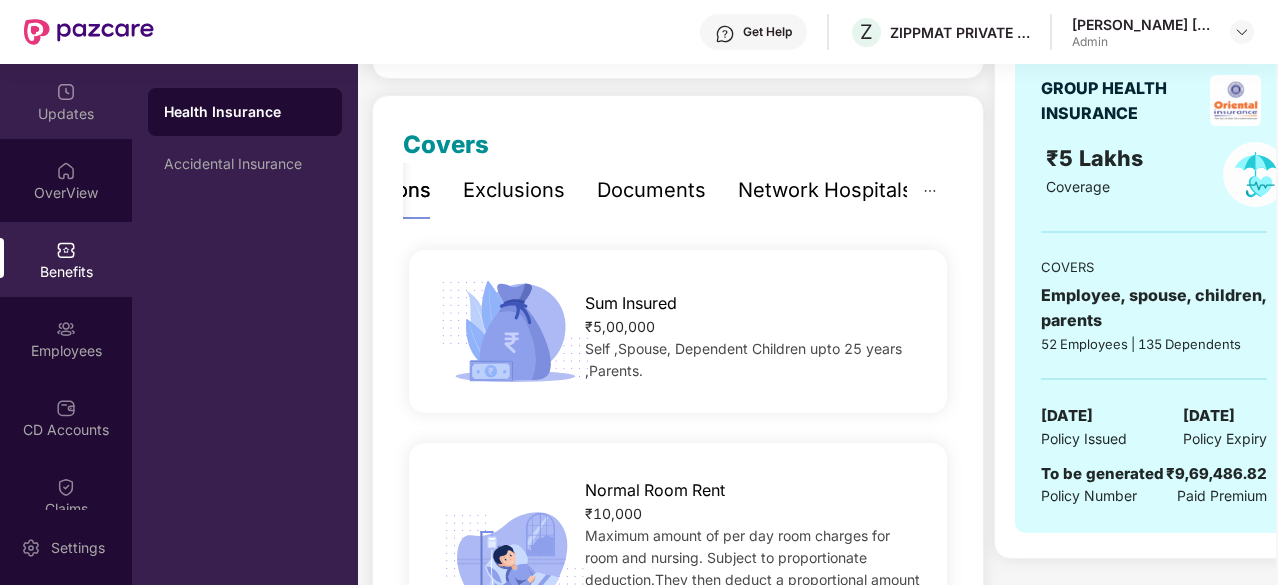 click on "Updates" at bounding box center [66, 101] 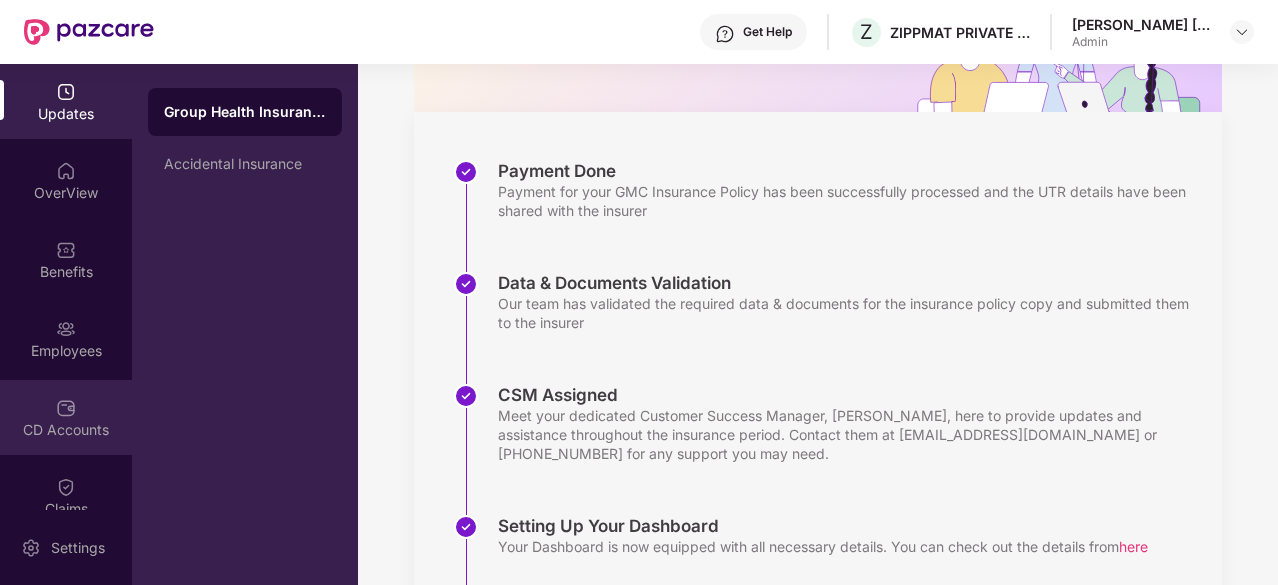 click on "CD Accounts" at bounding box center (66, 417) 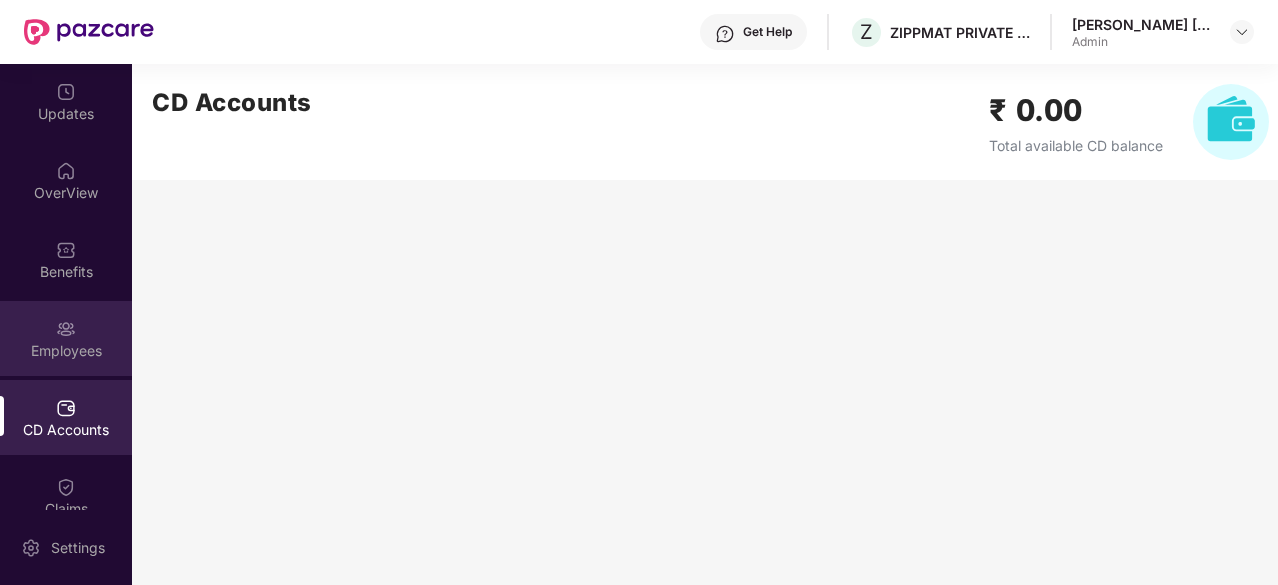 click on "Employees" at bounding box center [66, 338] 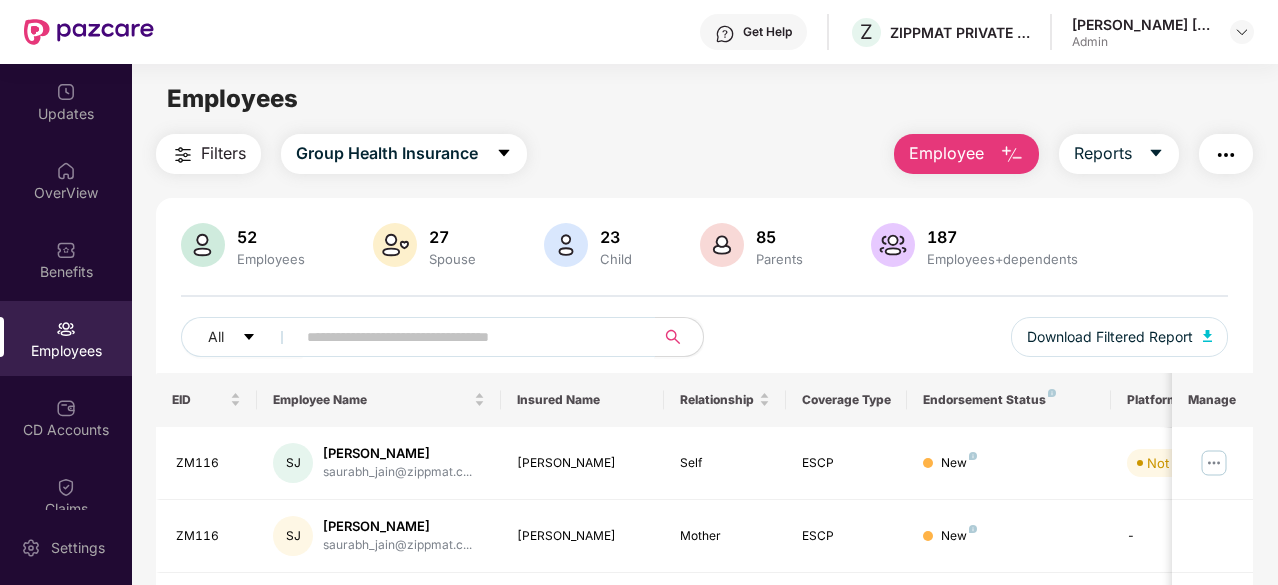click at bounding box center (467, 337) 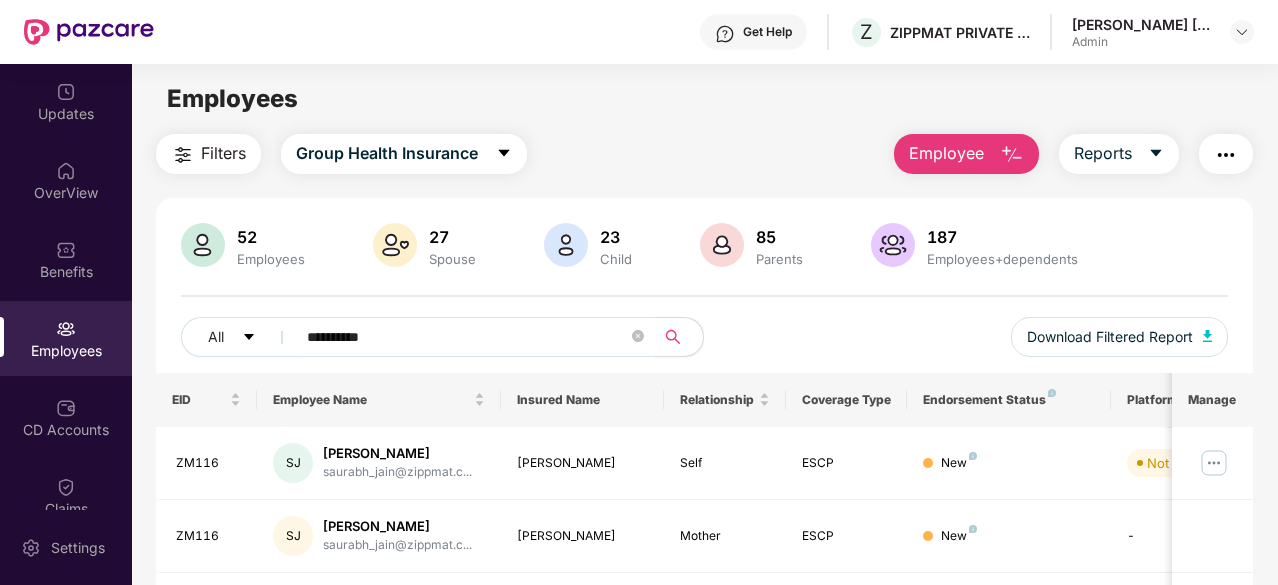type on "**********" 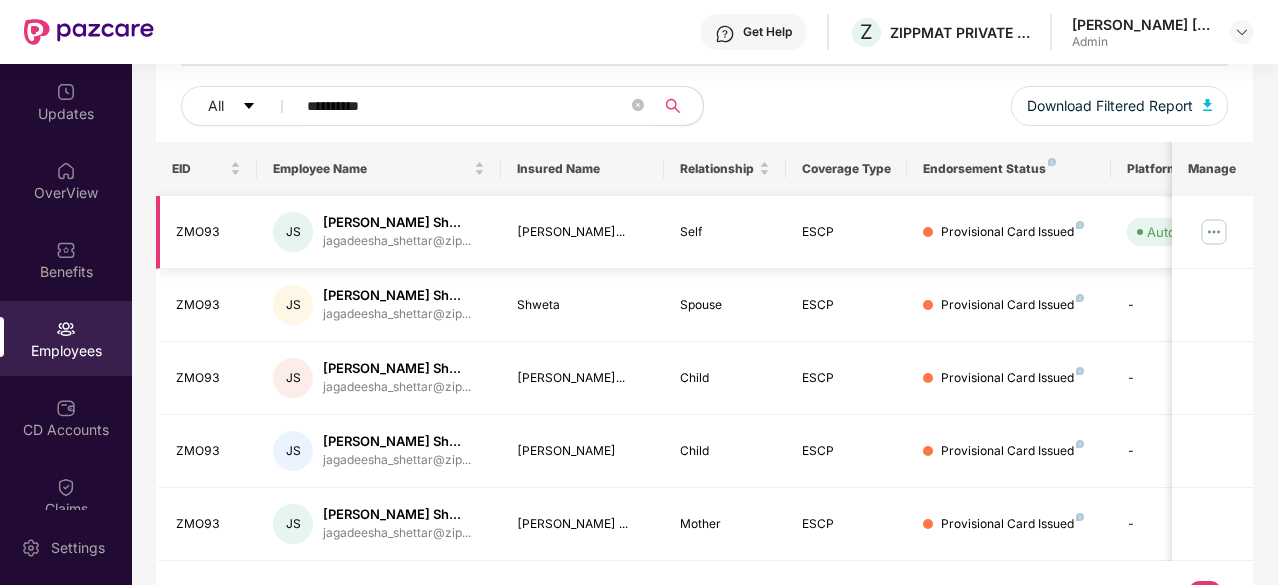 scroll, scrollTop: 360, scrollLeft: 0, axis: vertical 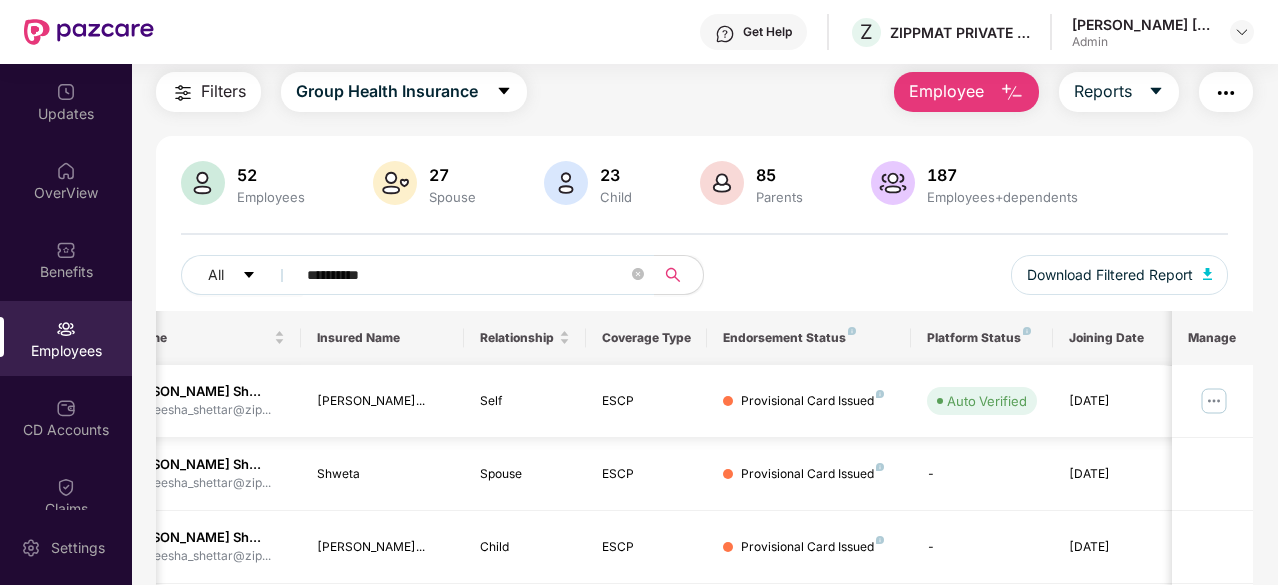 click at bounding box center (1214, 401) 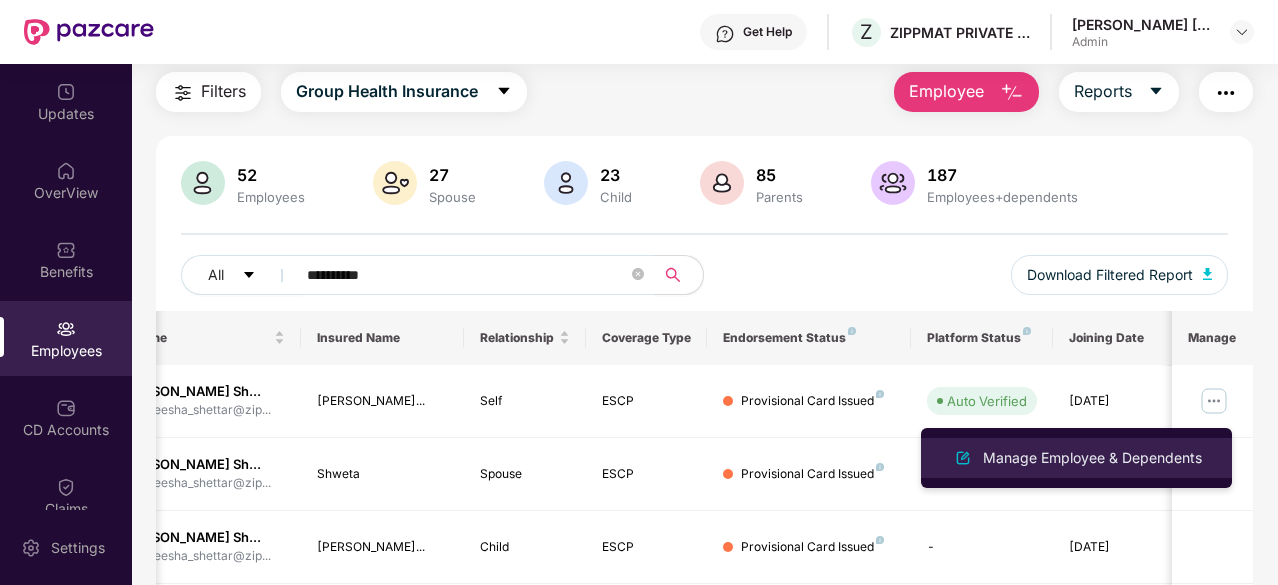 click on "Manage Employee & Dependents" at bounding box center (1092, 458) 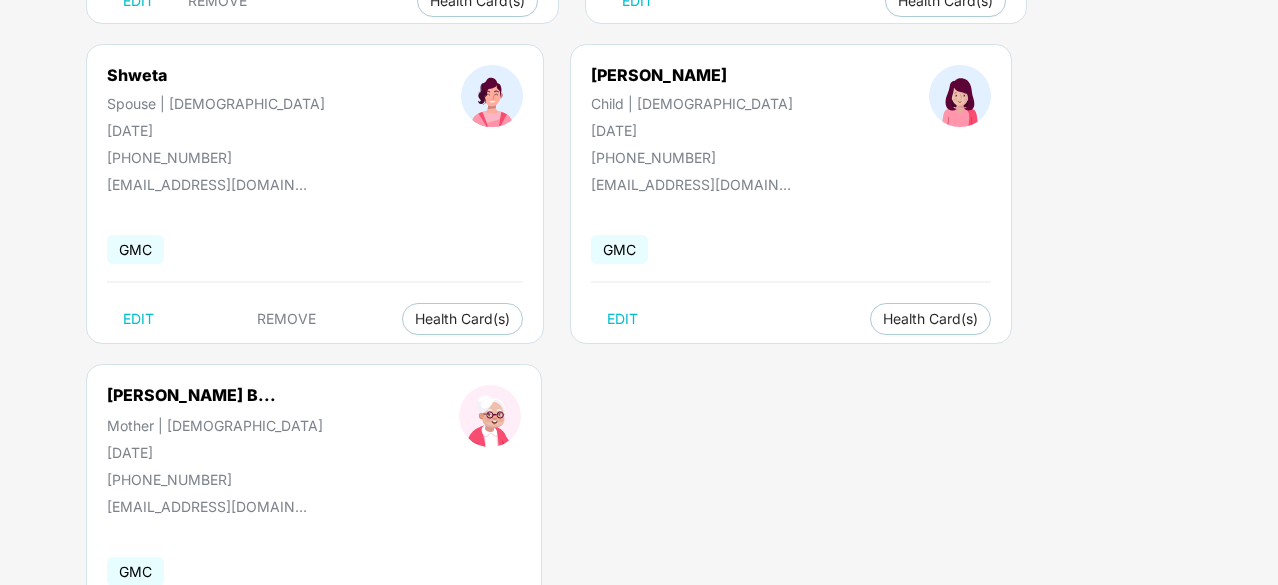 scroll, scrollTop: 0, scrollLeft: 0, axis: both 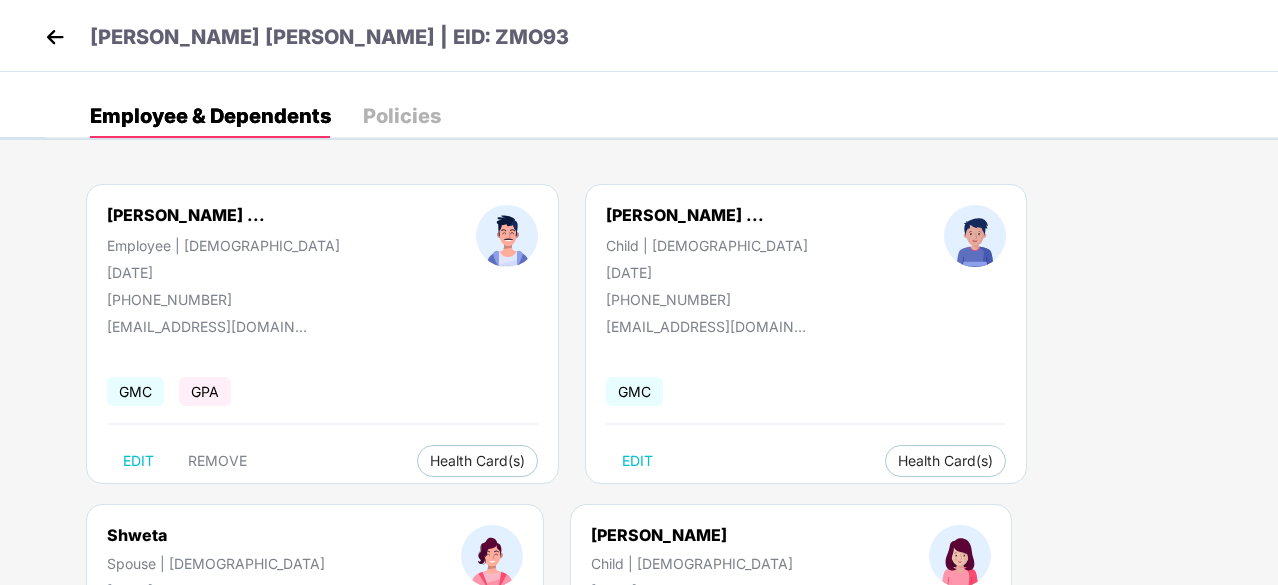 click on "Policies" at bounding box center (402, 116) 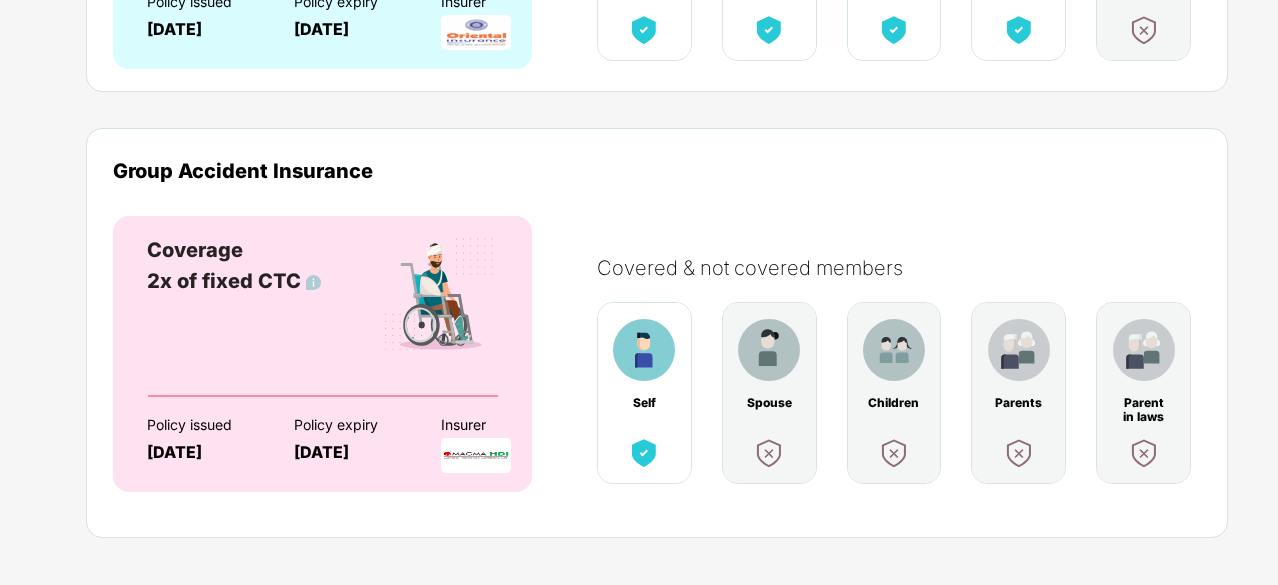 scroll, scrollTop: 520, scrollLeft: 0, axis: vertical 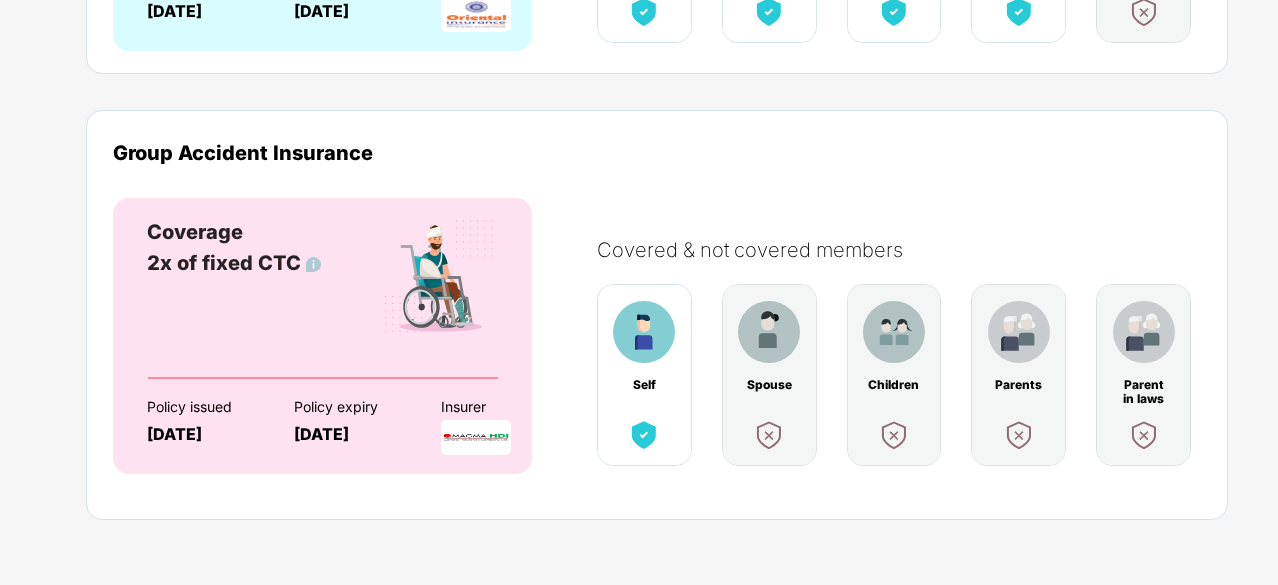 click on "Coverage 2x of fixed CTC" at bounding box center (322, 297) 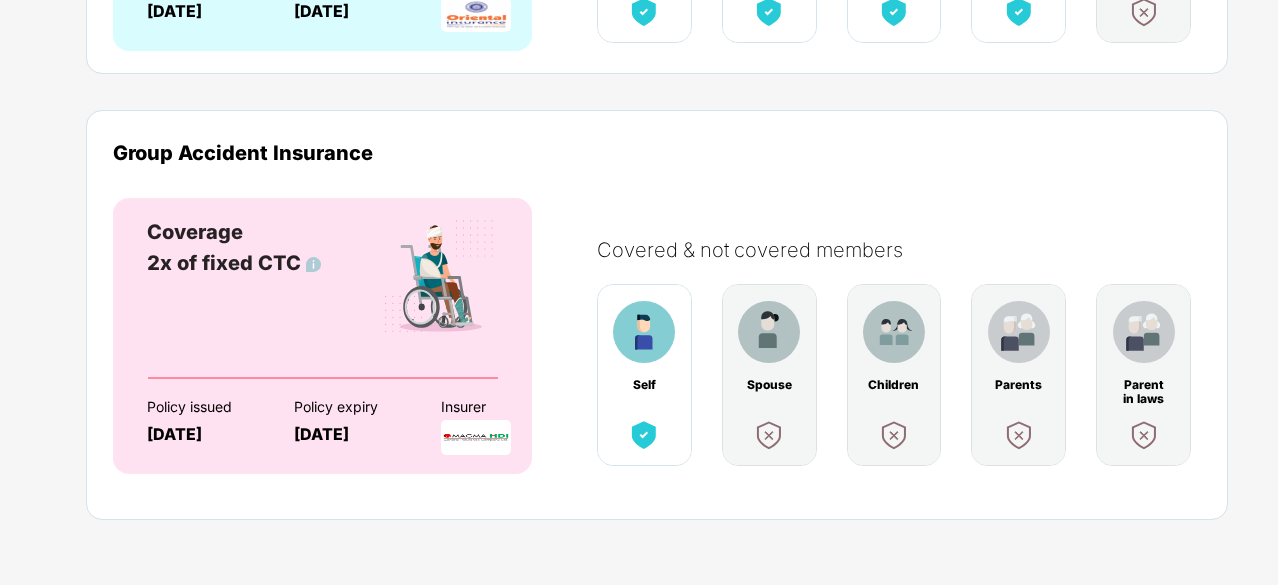 click on "Self" at bounding box center [644, 375] 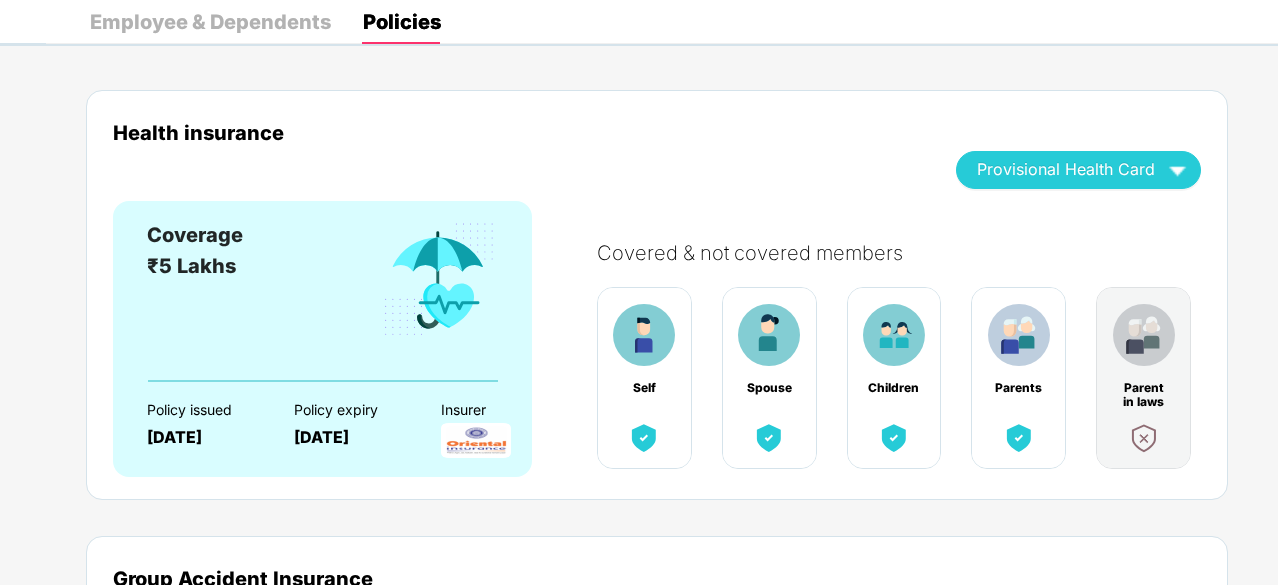 scroll, scrollTop: 102, scrollLeft: 0, axis: vertical 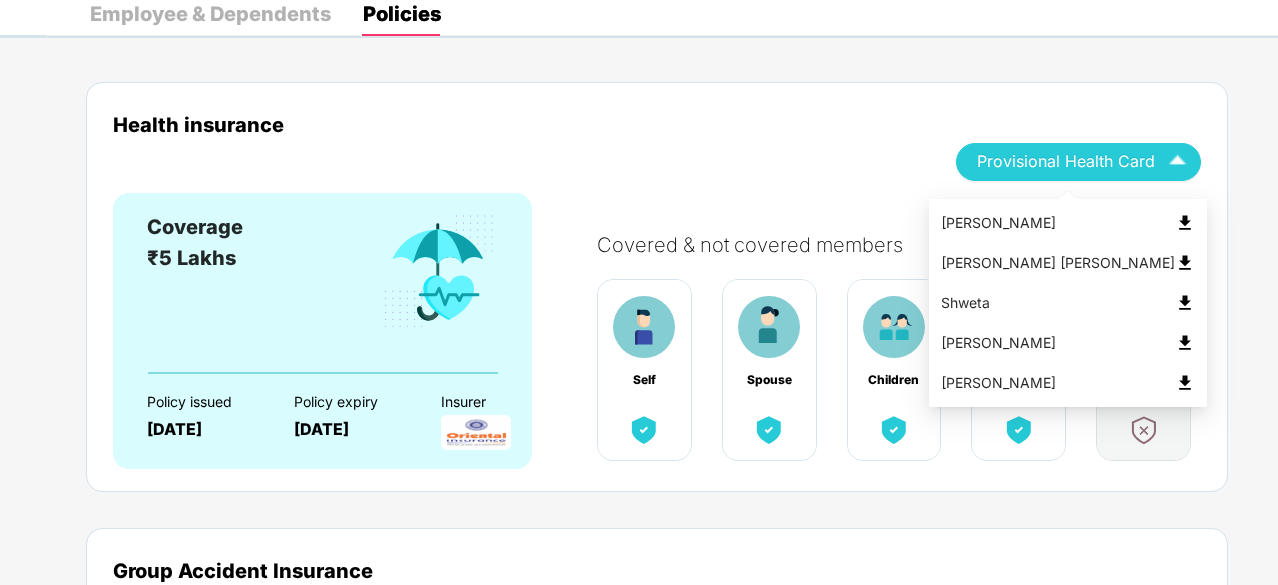 click on "Provisional Health Card" at bounding box center (1078, 161) 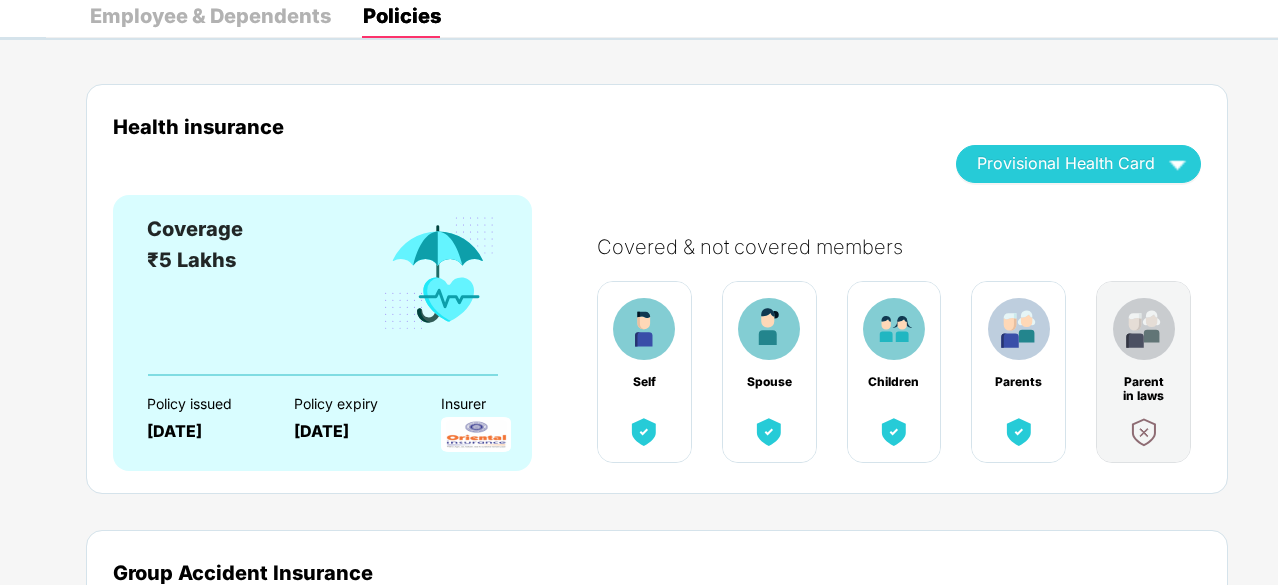 scroll, scrollTop: 0, scrollLeft: 0, axis: both 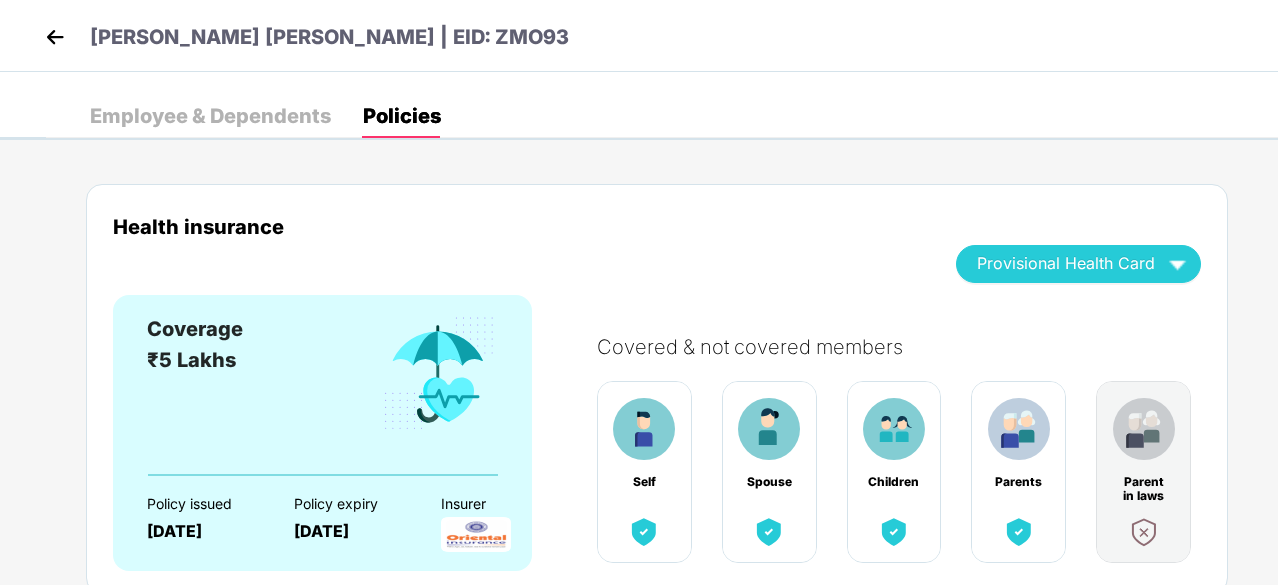 click on "Employee & Dependents" at bounding box center (210, 116) 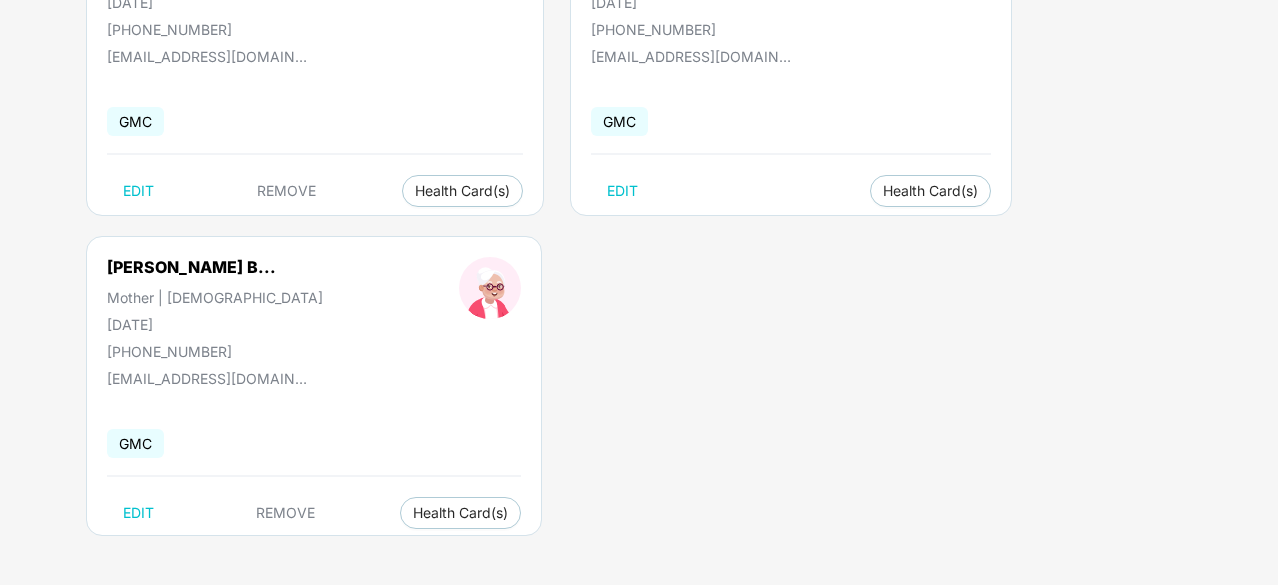 scroll, scrollTop: 0, scrollLeft: 0, axis: both 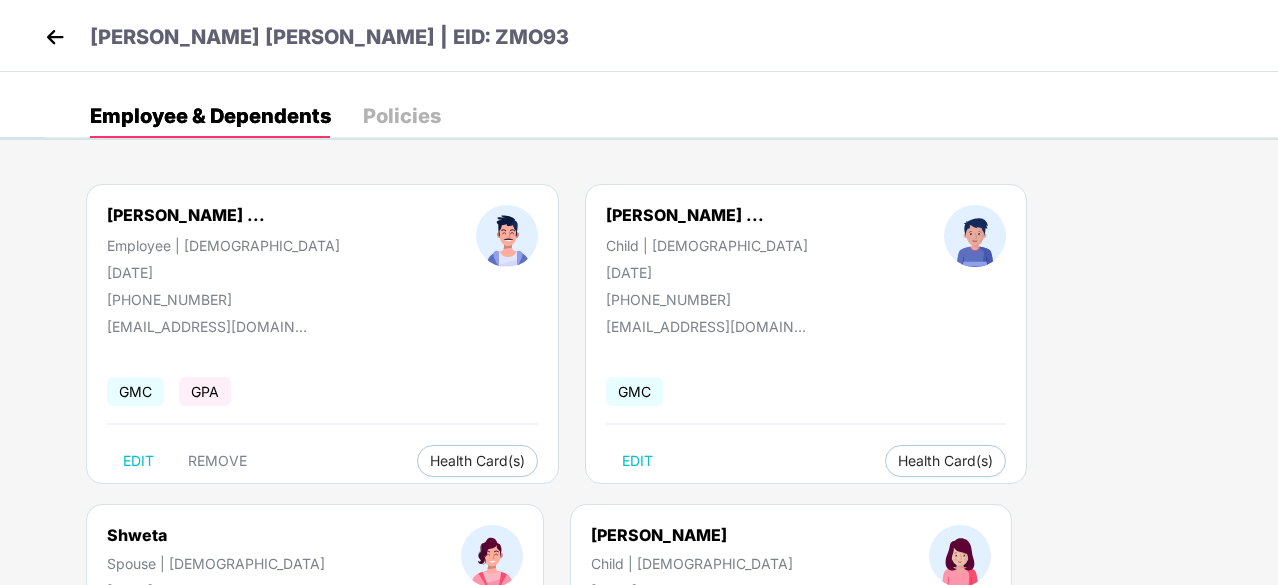 click at bounding box center [55, 37] 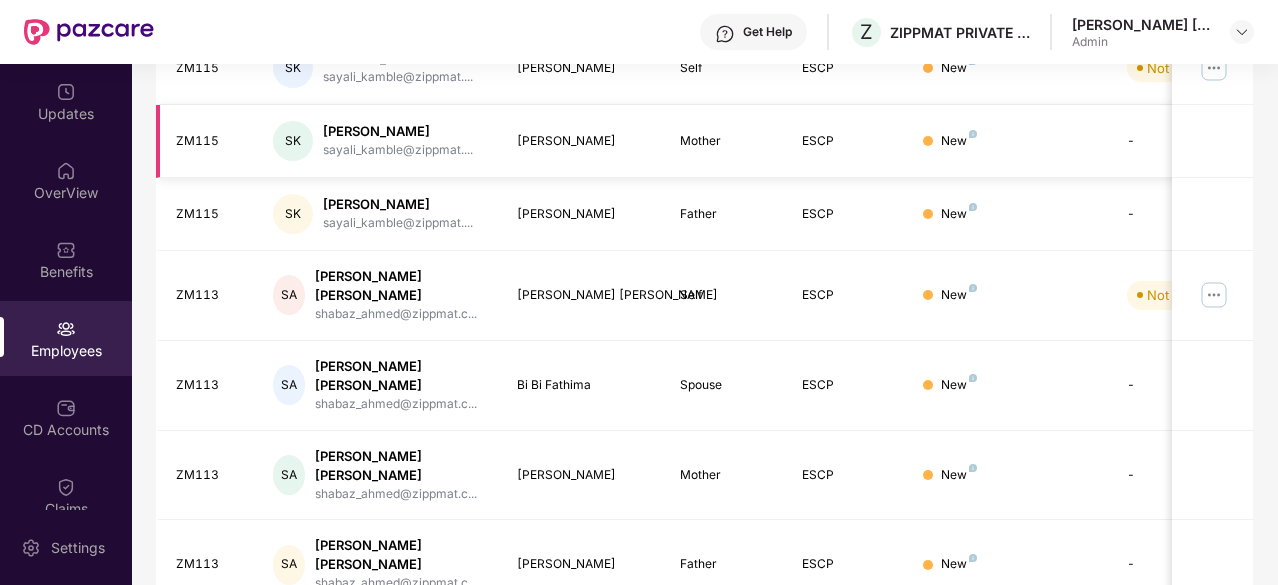scroll, scrollTop: 639, scrollLeft: 0, axis: vertical 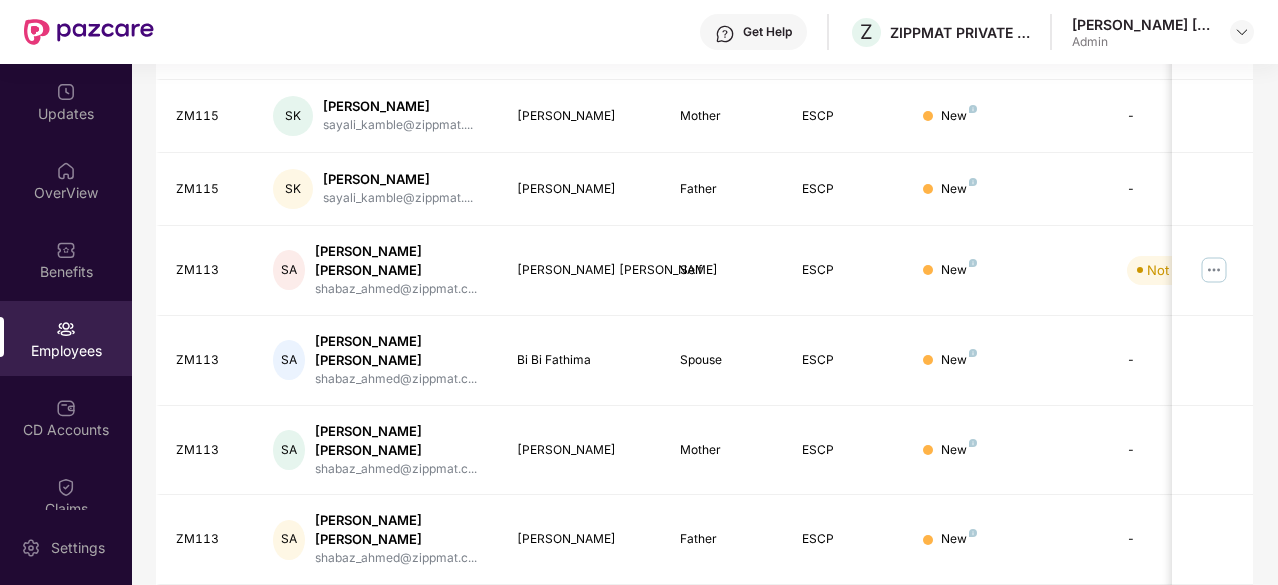 click on "2" at bounding box center [1037, 620] 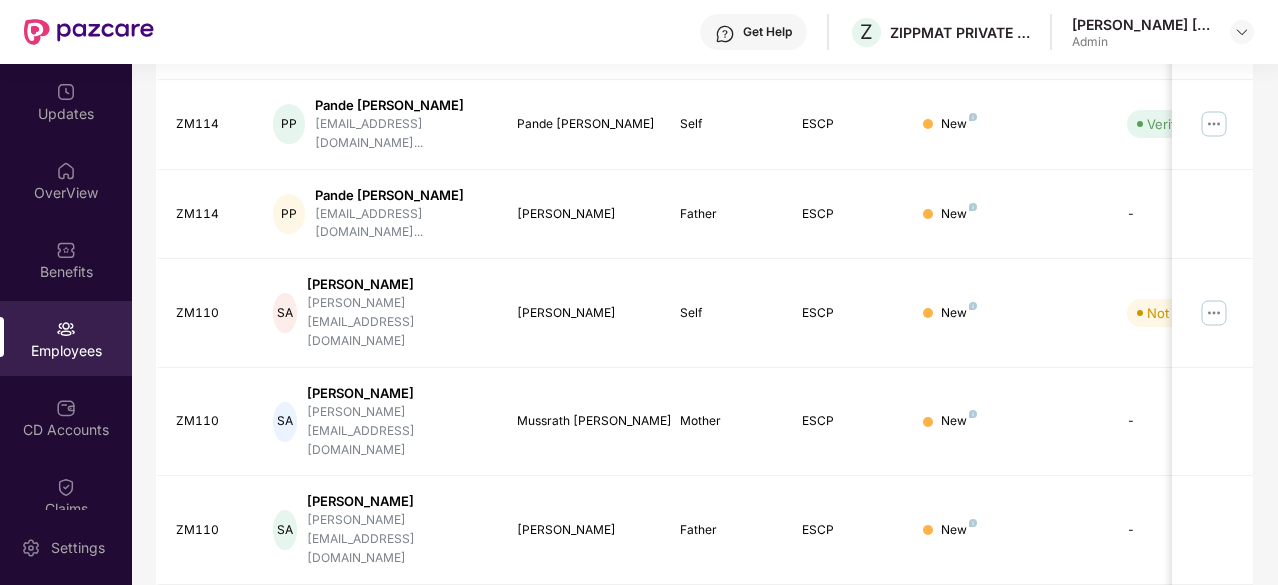 click on "3" at bounding box center [1069, 710] 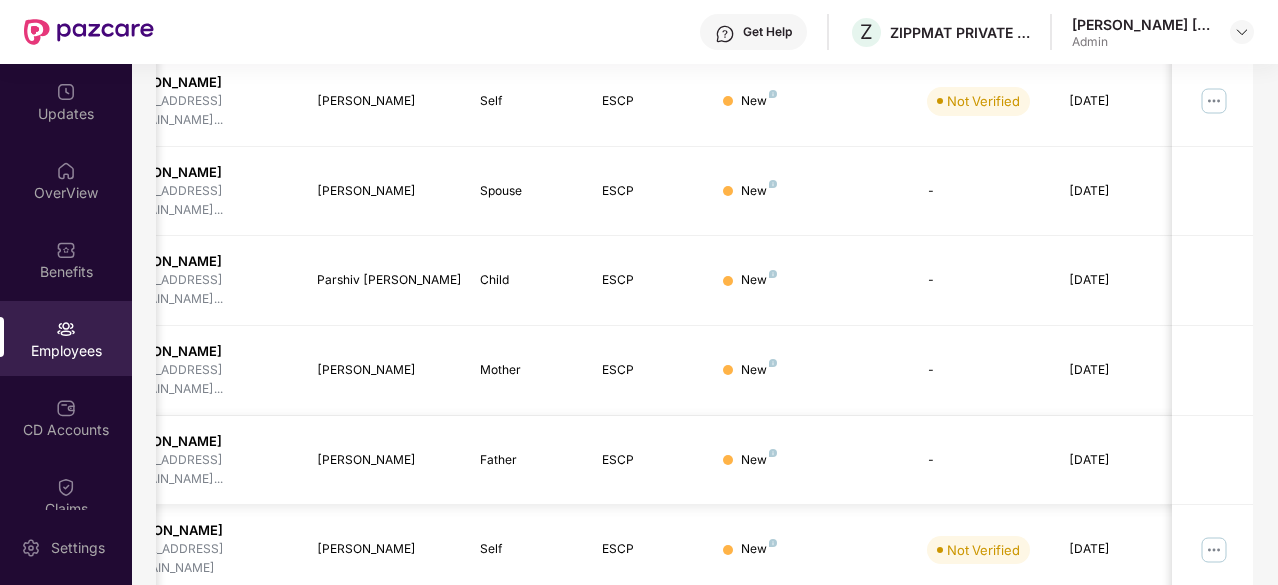 scroll, scrollTop: 0, scrollLeft: 0, axis: both 